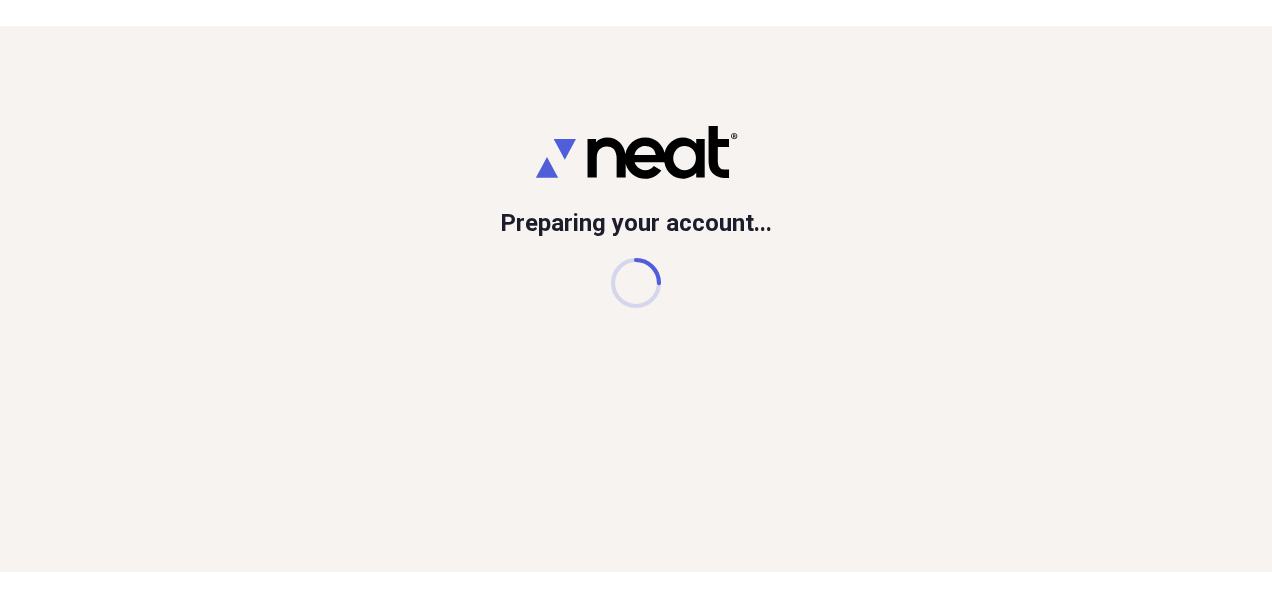 scroll, scrollTop: 0, scrollLeft: 0, axis: both 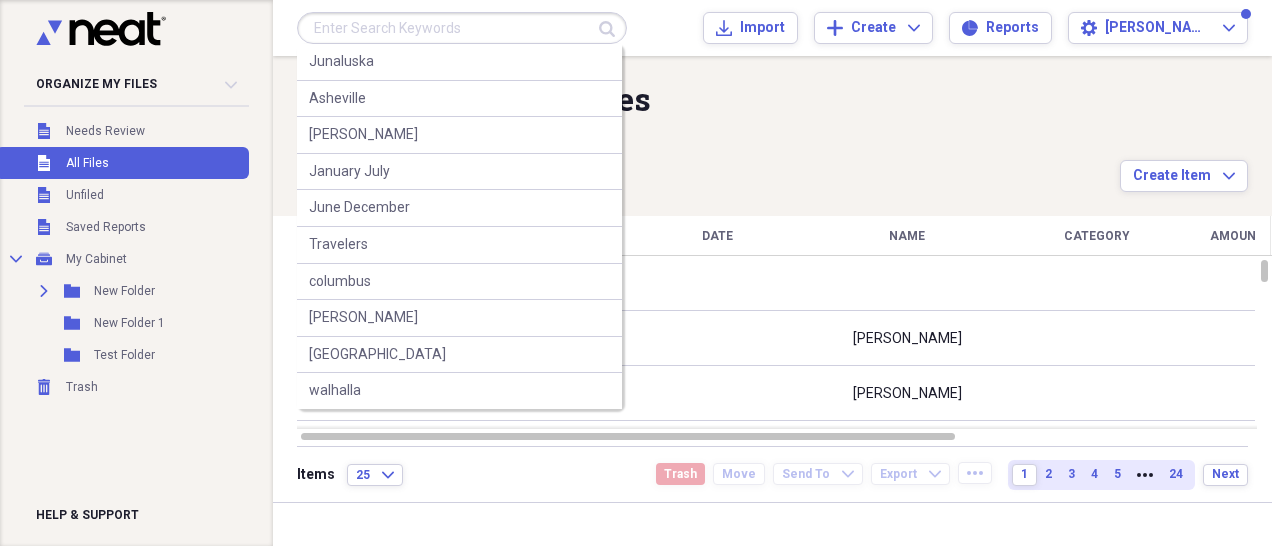 click at bounding box center (462, 28) 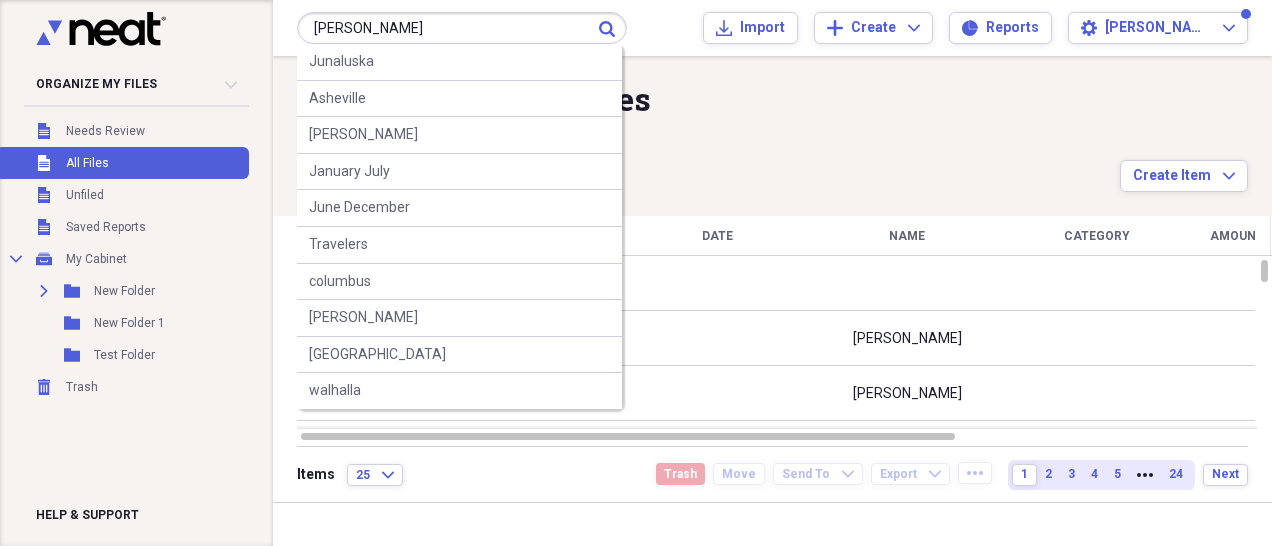 type on "[PERSON_NAME]" 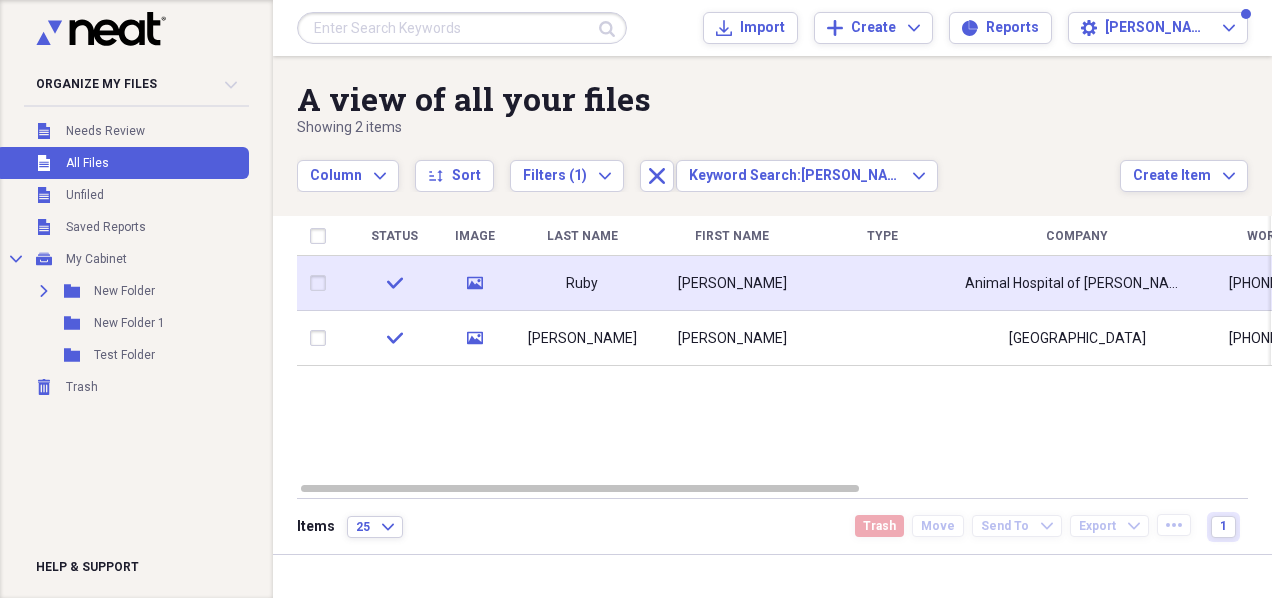 click on "[PERSON_NAME]" at bounding box center [732, 283] 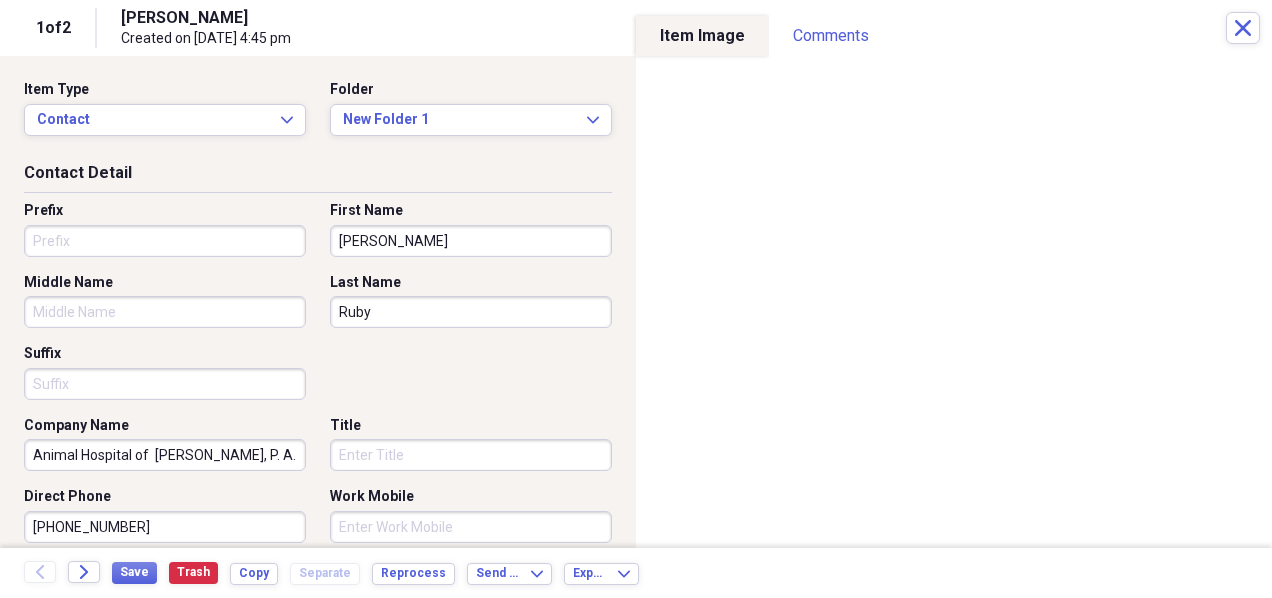 scroll, scrollTop: 544, scrollLeft: 0, axis: vertical 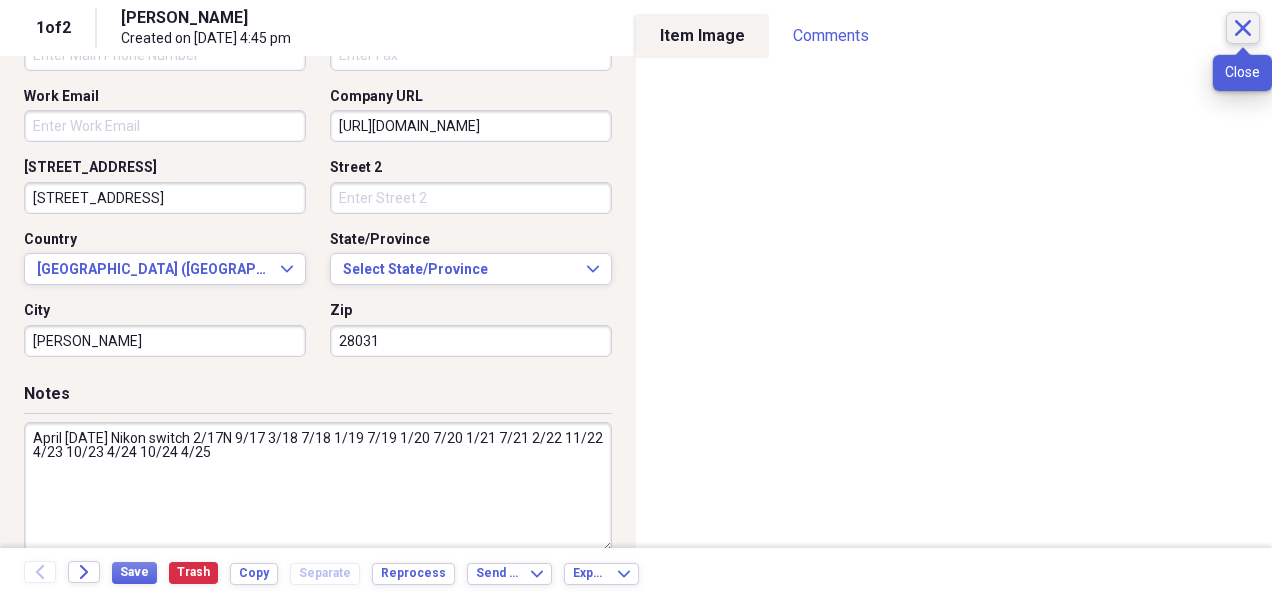 click on "Close" at bounding box center [1243, 28] 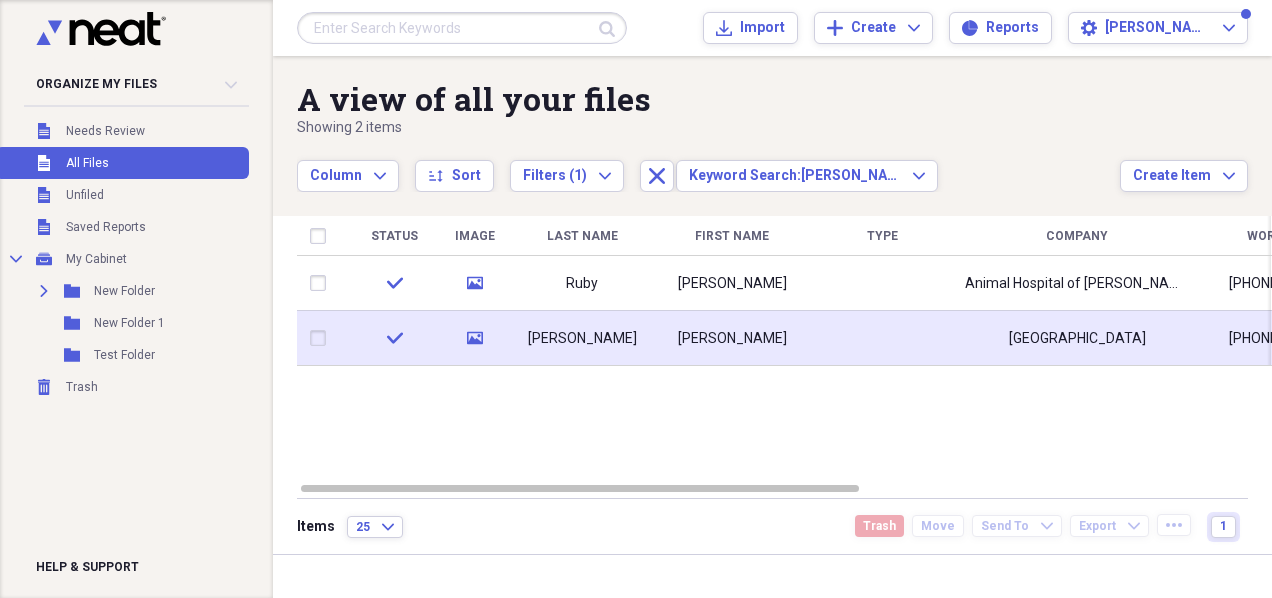 click on "[PERSON_NAME]" at bounding box center [732, 339] 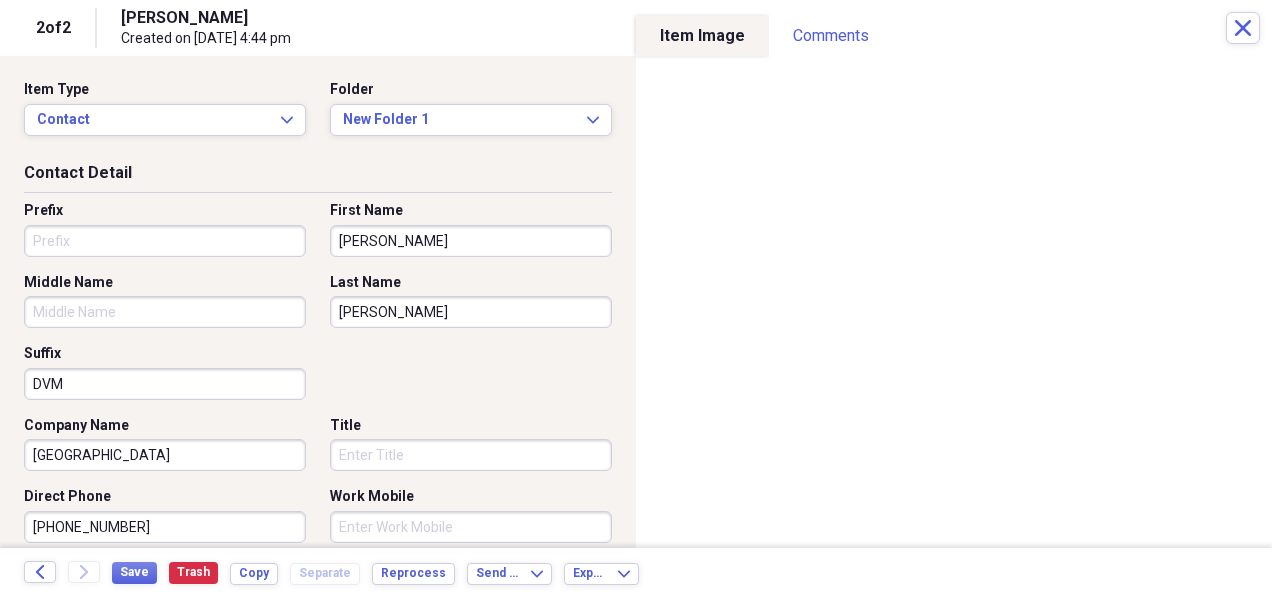 scroll, scrollTop: 624, scrollLeft: 0, axis: vertical 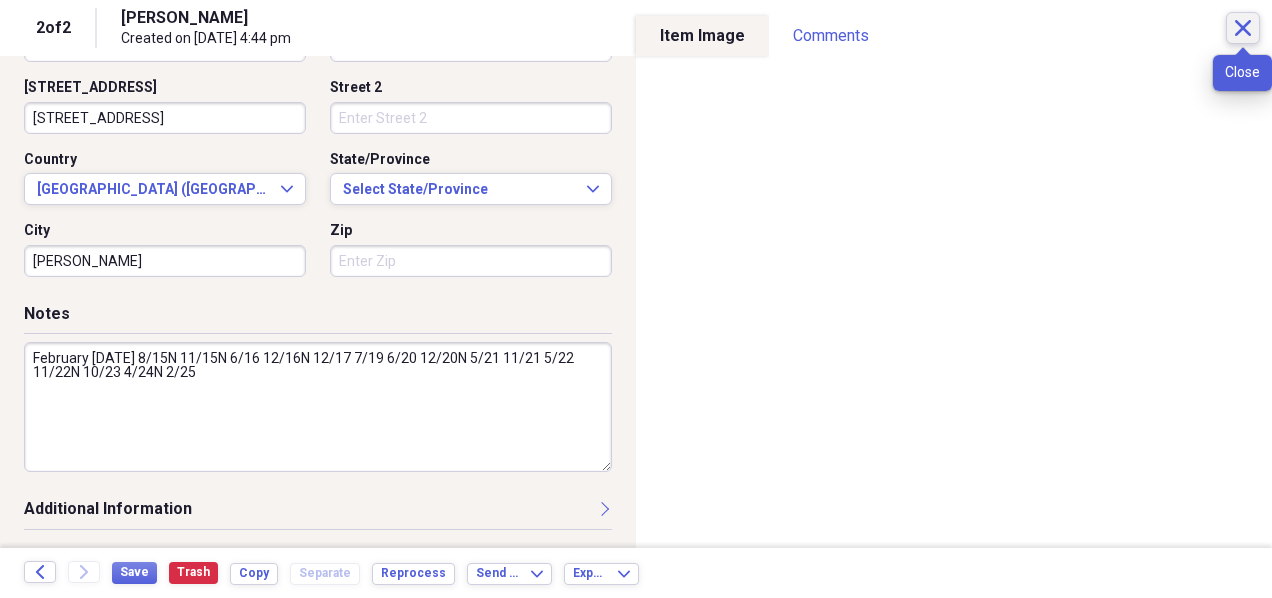 click on "Close" 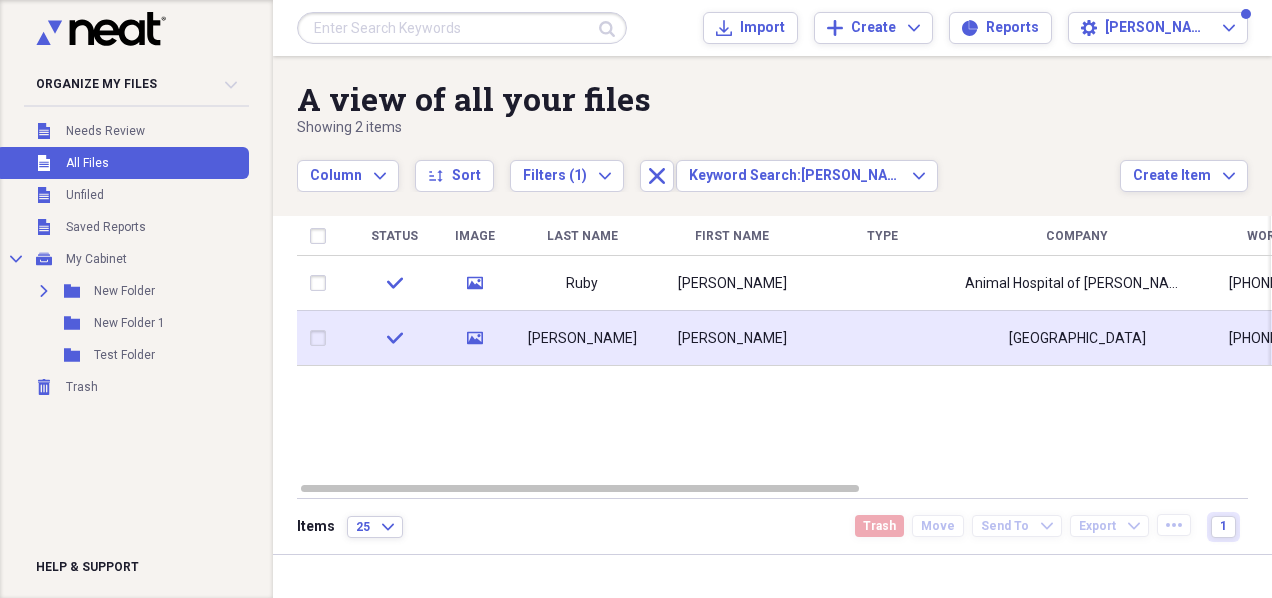 click on "[PERSON_NAME]" at bounding box center (732, 339) 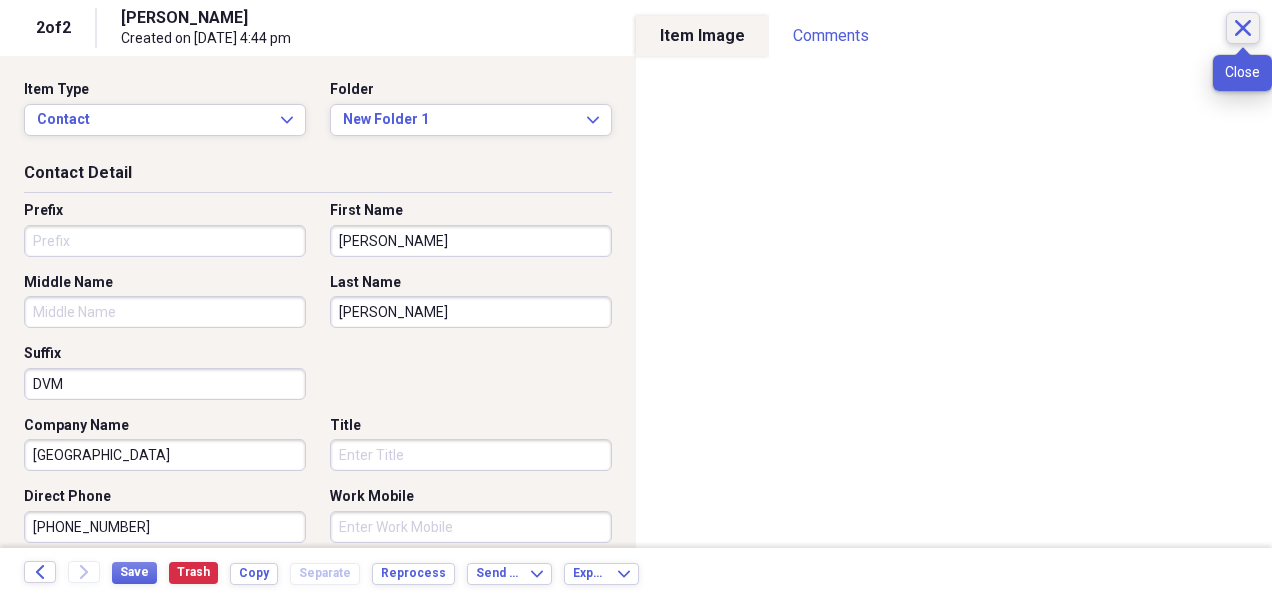 click on "Close" at bounding box center [1243, 28] 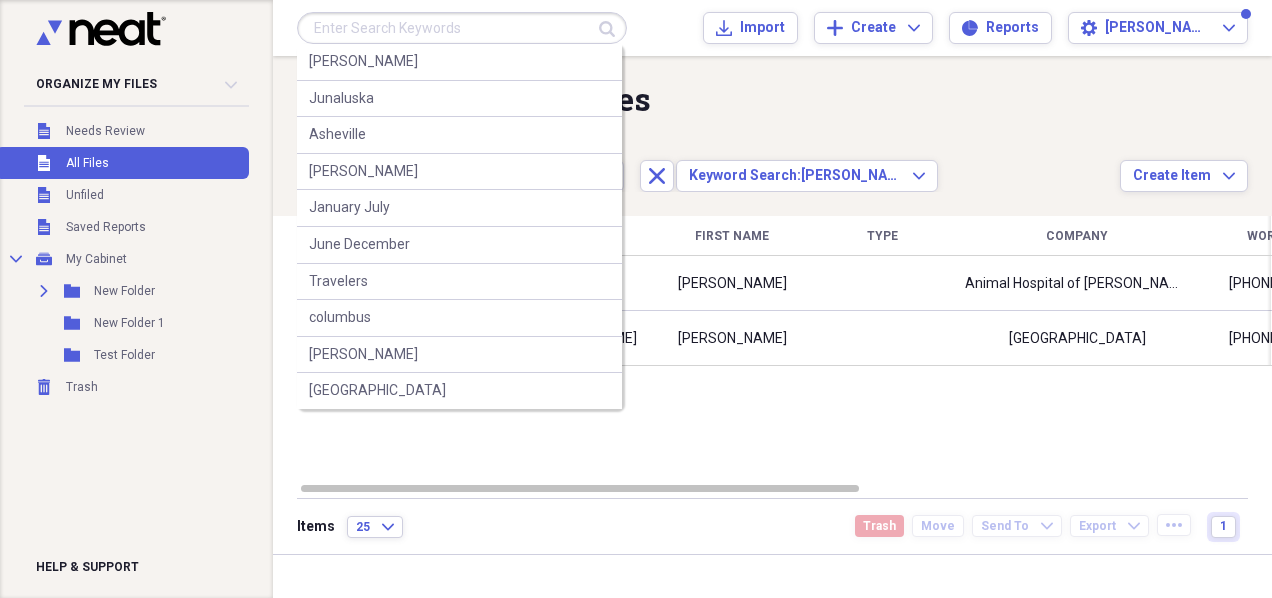 click at bounding box center (462, 28) 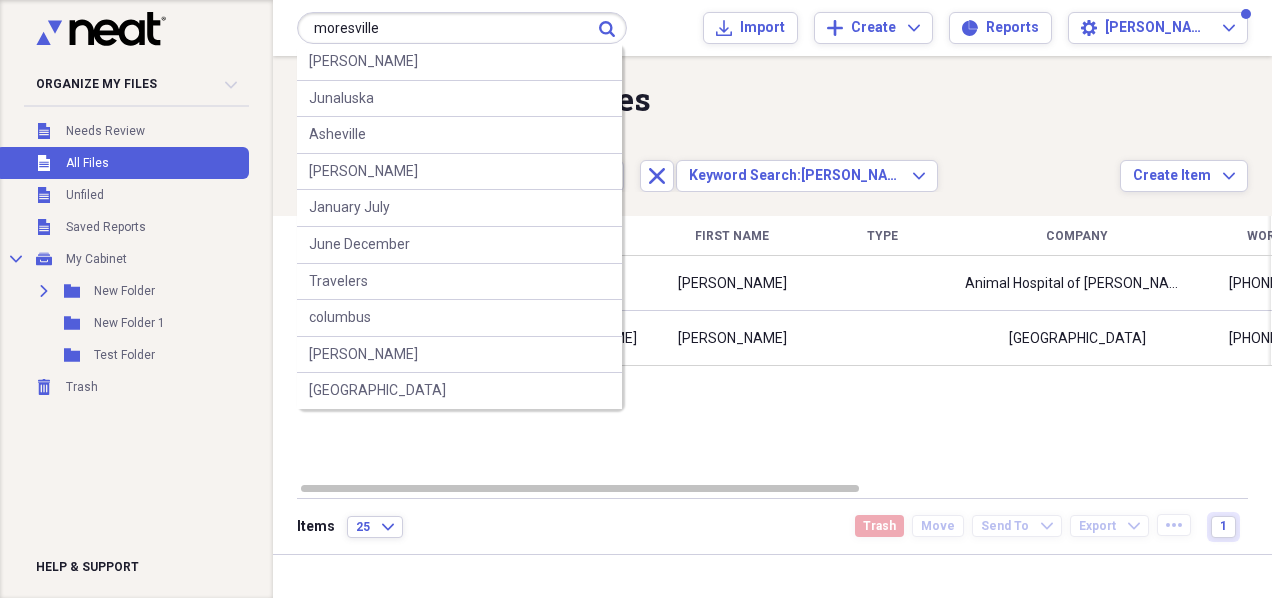 type on "moresville" 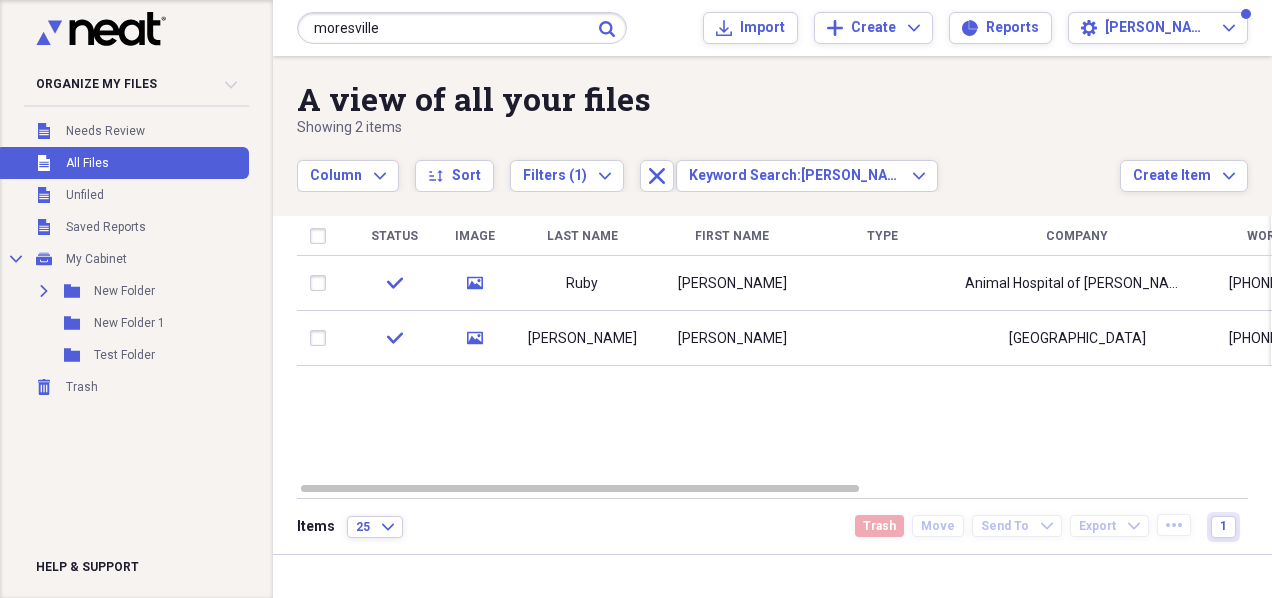 click on "Submit" 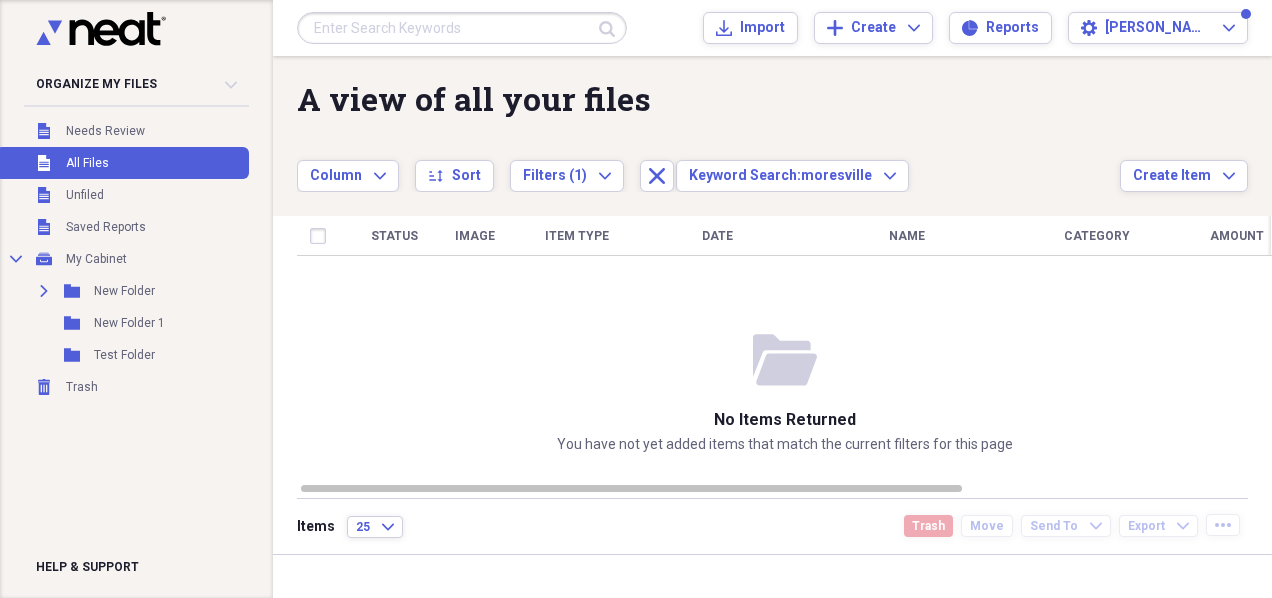 click at bounding box center [462, 28] 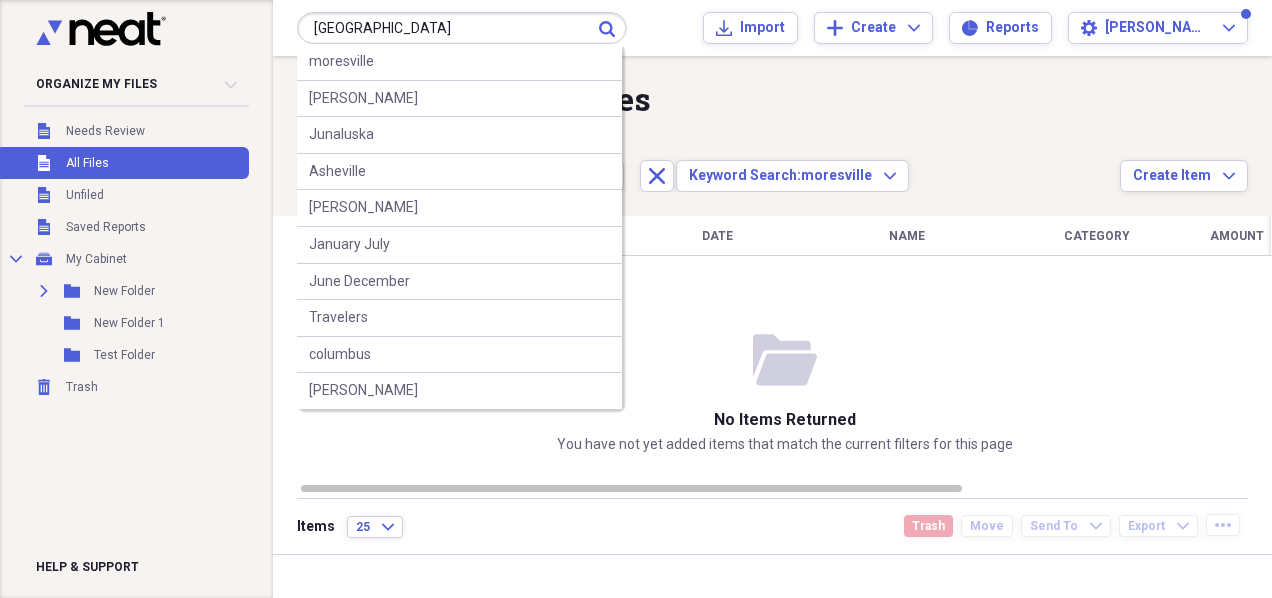 type on "[GEOGRAPHIC_DATA]" 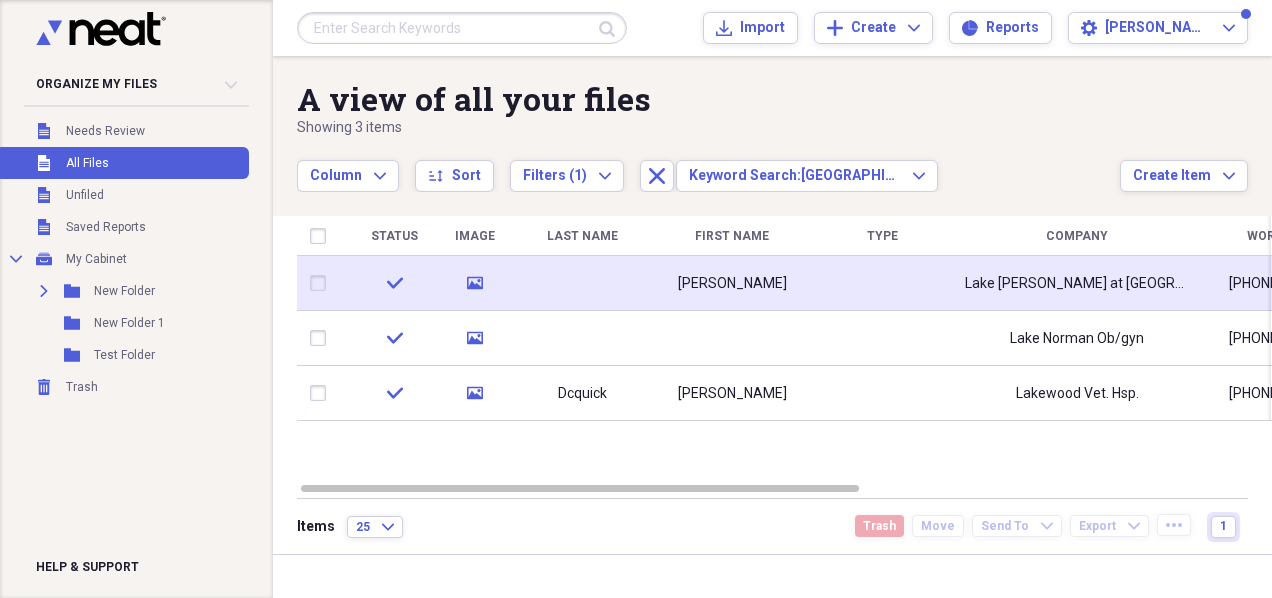 click on "[PERSON_NAME]" at bounding box center [732, 284] 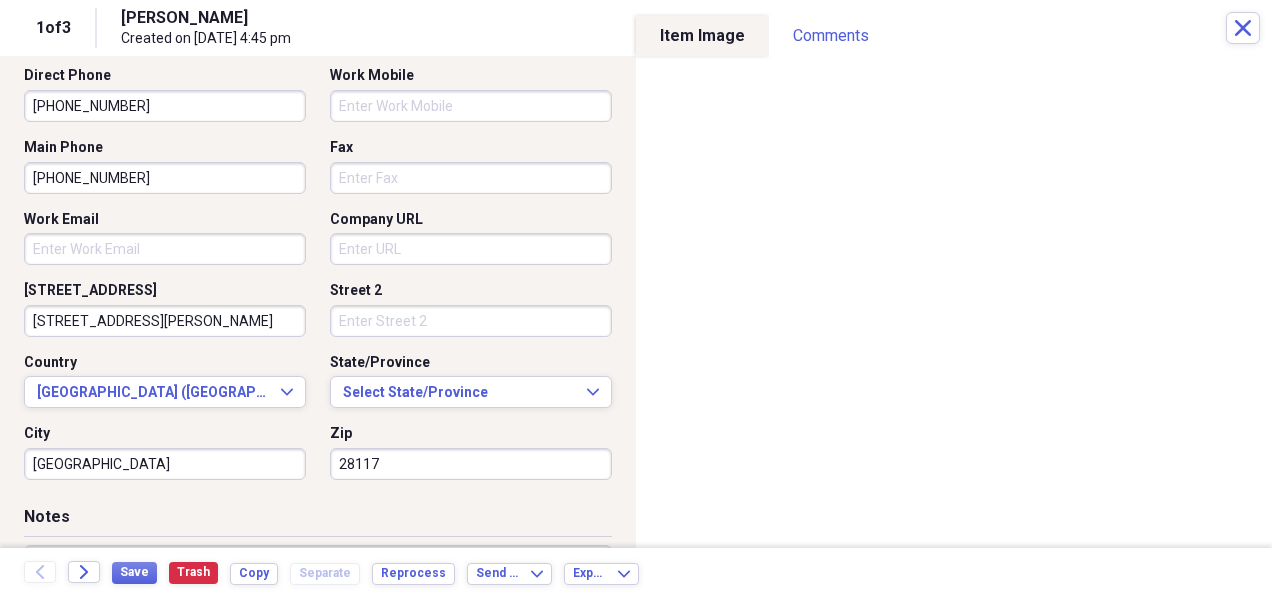 scroll, scrollTop: 624, scrollLeft: 0, axis: vertical 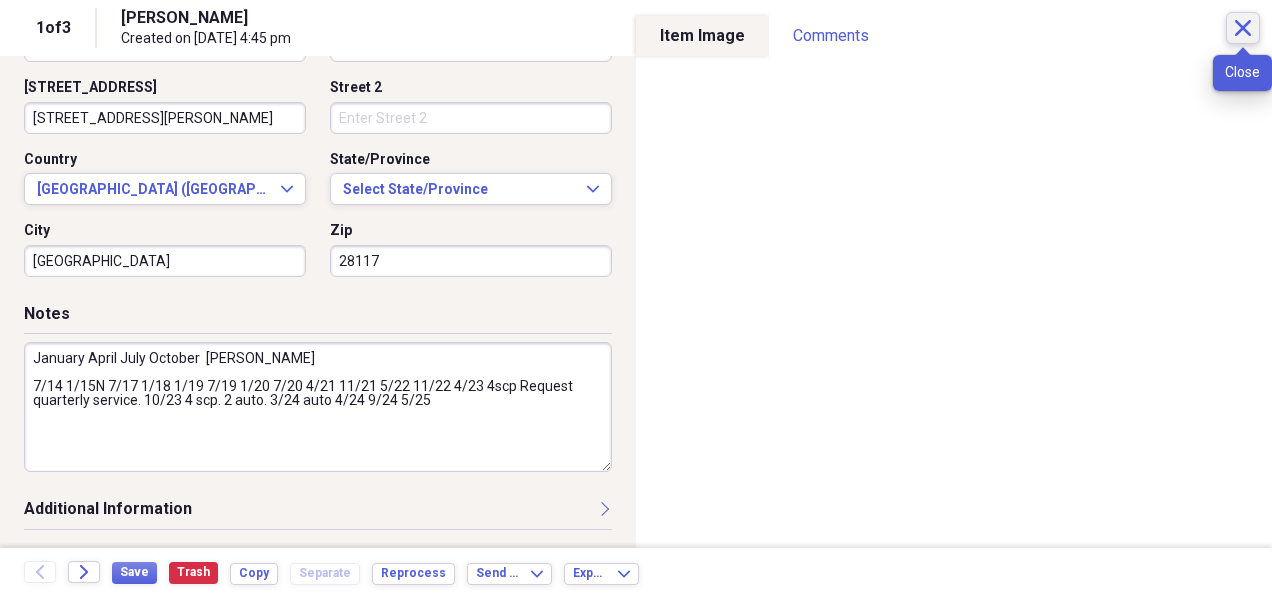 click on "Close" 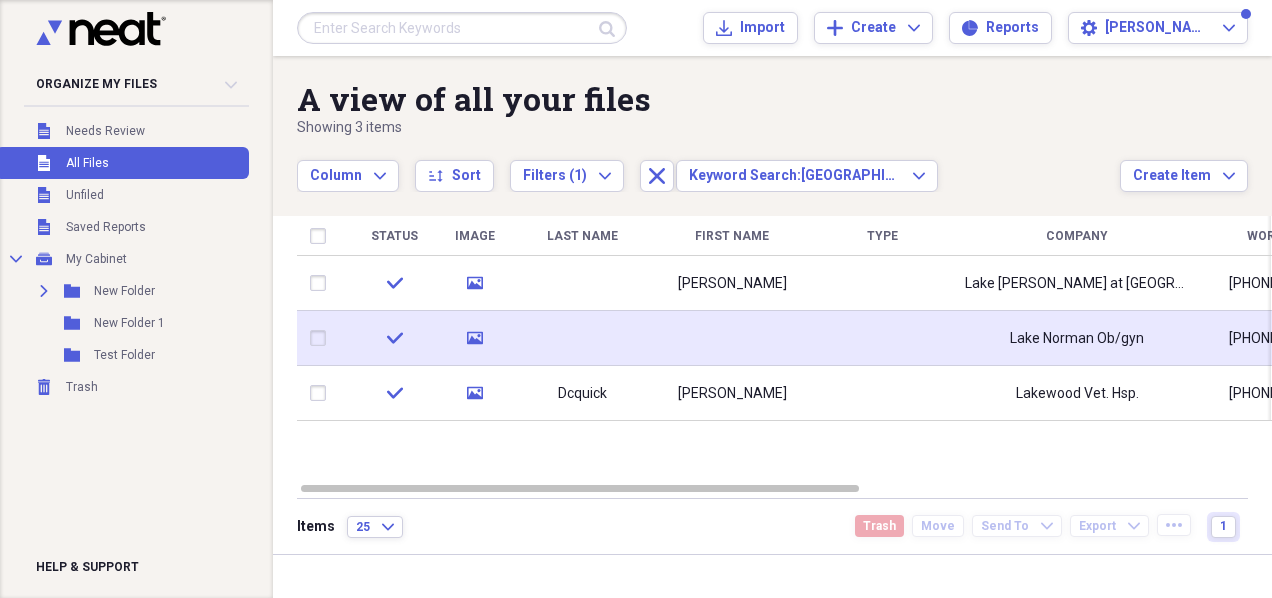 click on "Lake Norman Ob/gyn" at bounding box center [1077, 339] 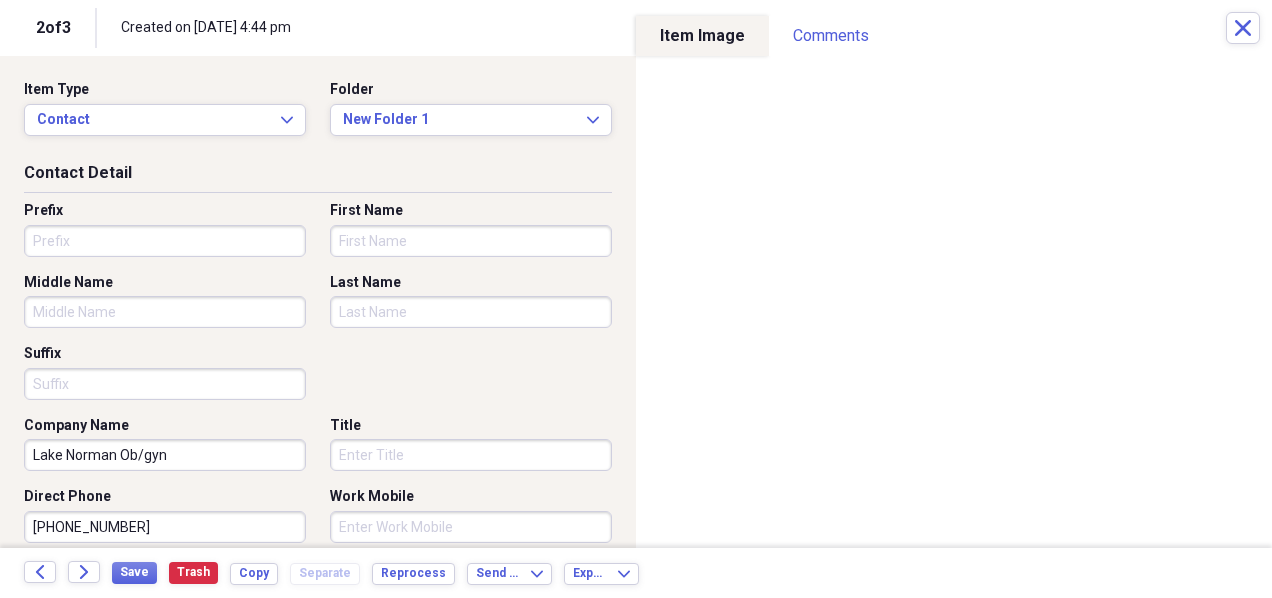 scroll, scrollTop: 624, scrollLeft: 0, axis: vertical 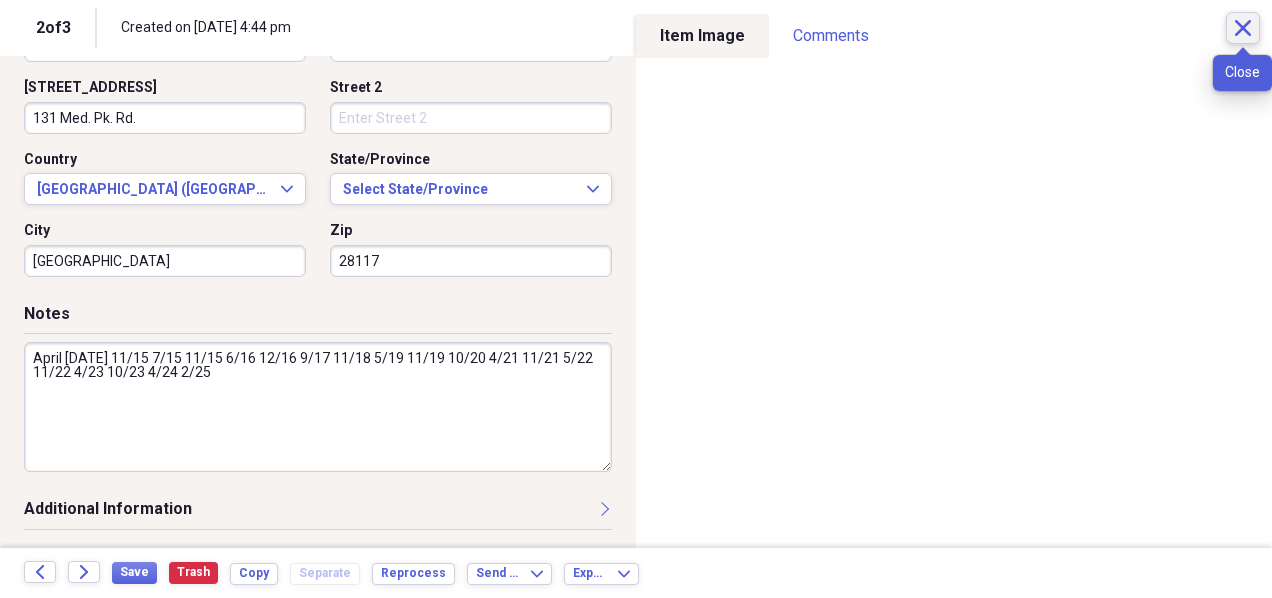click on "Close" at bounding box center [1243, 28] 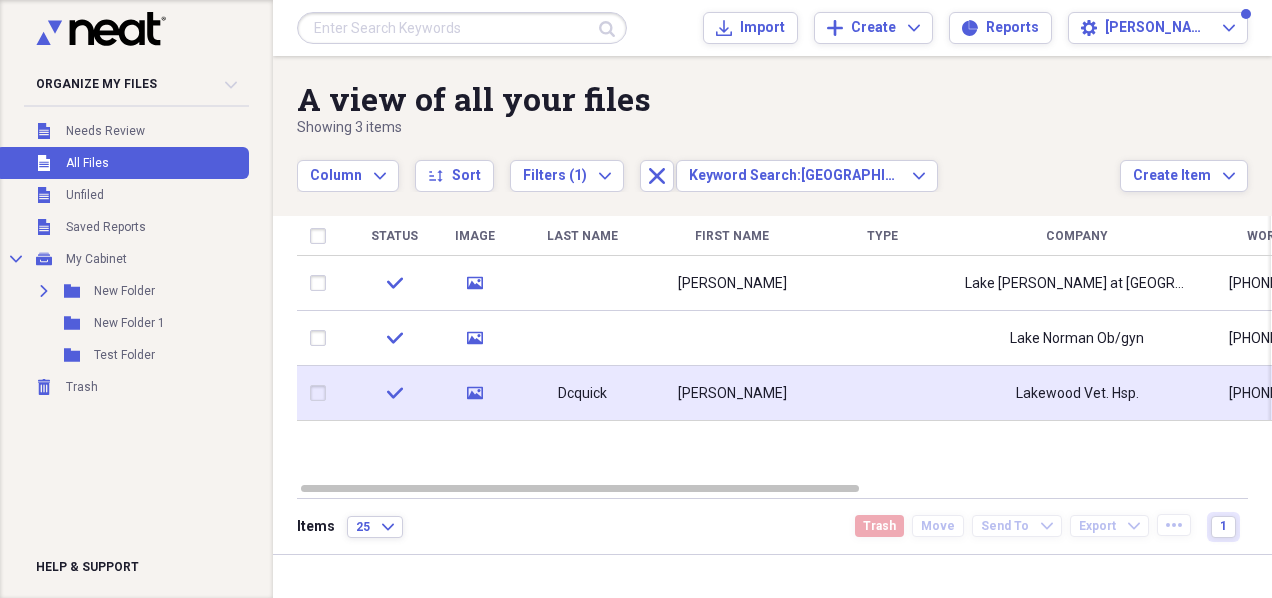 click on "Lakewood Vet. Hsp." at bounding box center (1077, 394) 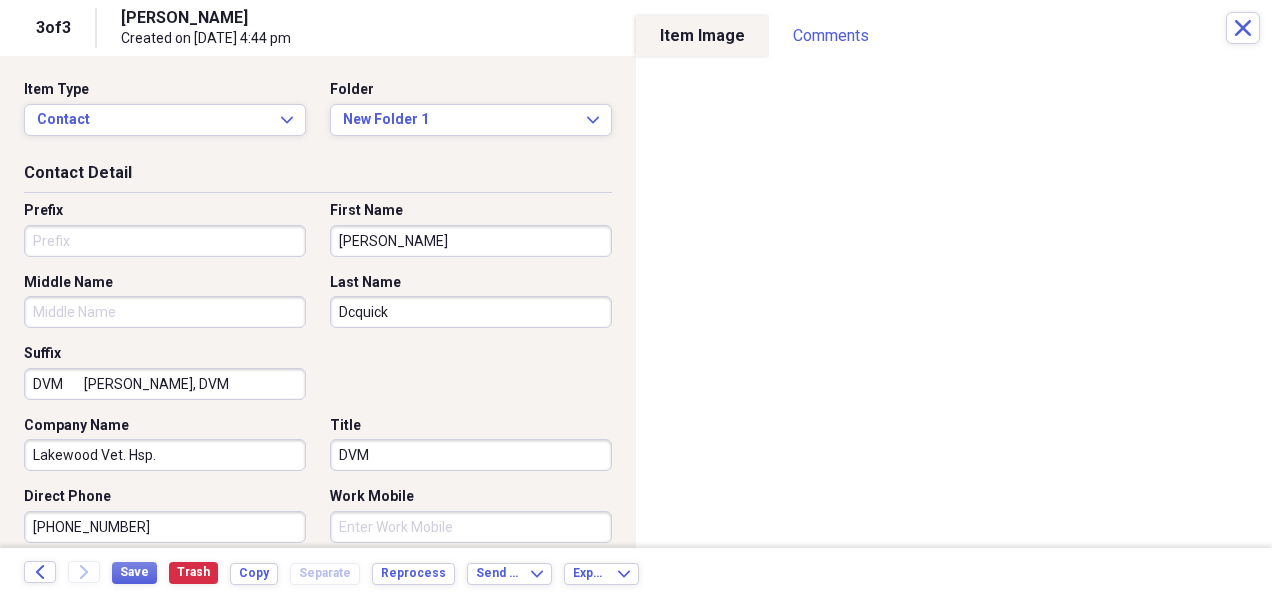 scroll, scrollTop: 624, scrollLeft: 0, axis: vertical 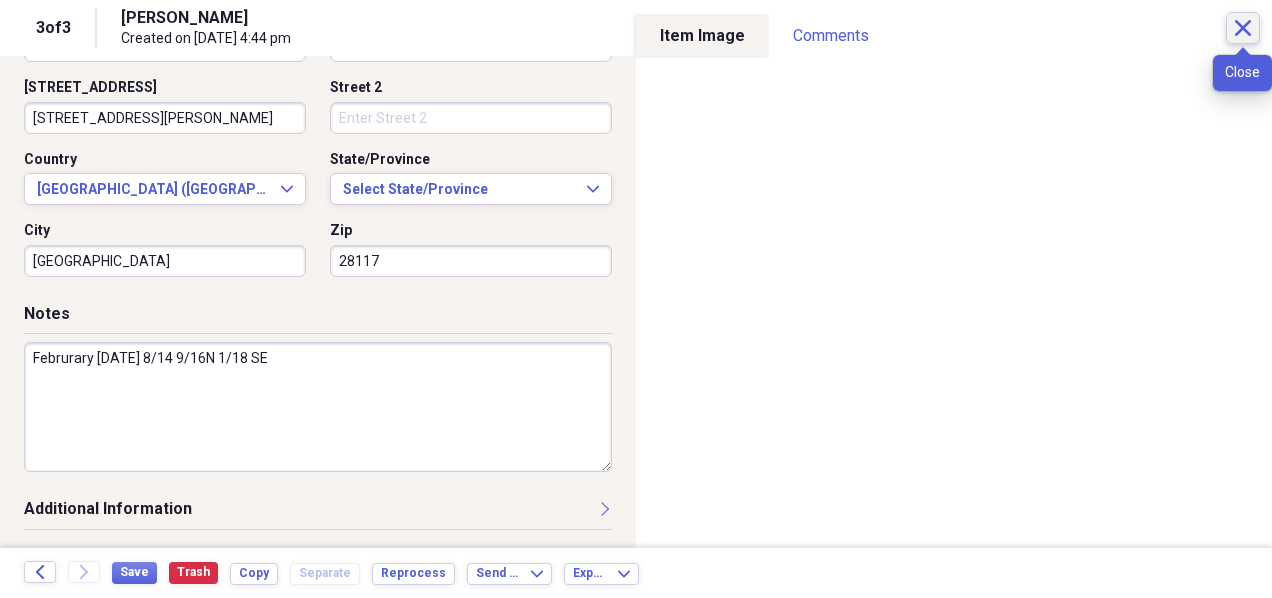 click on "Close" 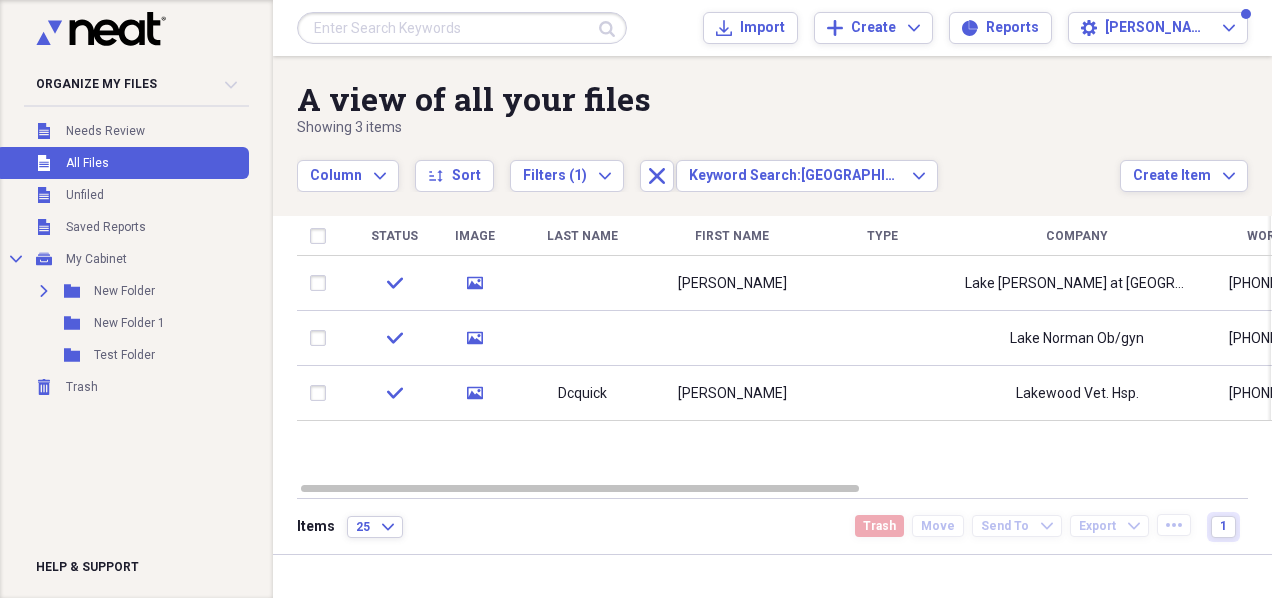 click at bounding box center [462, 28] 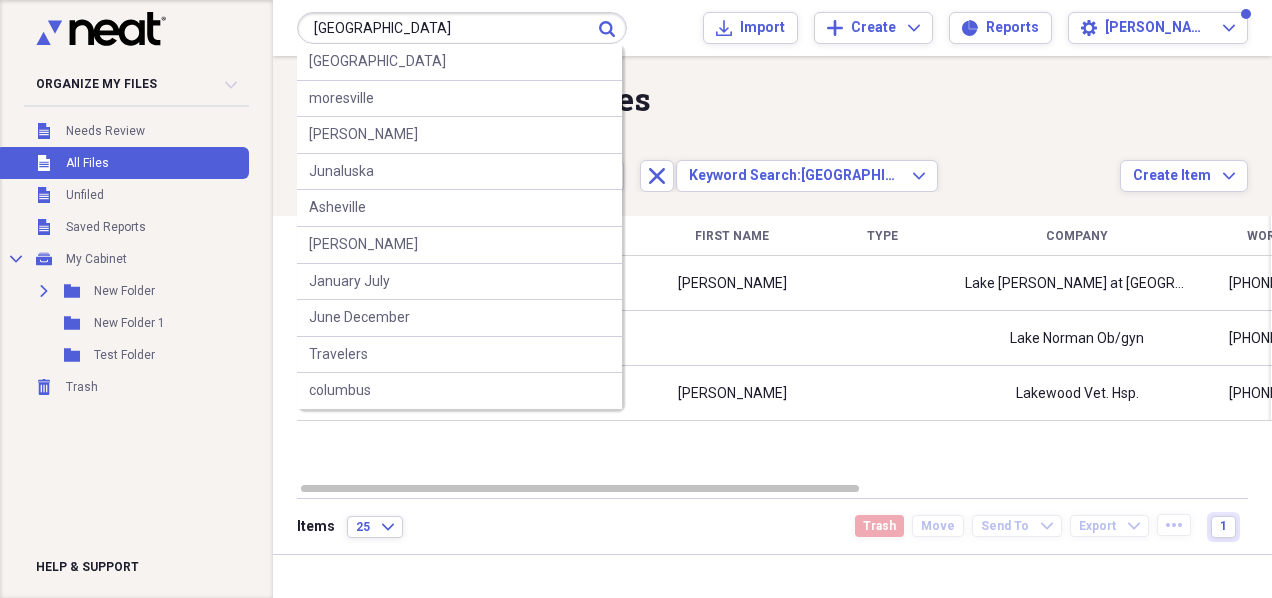 type on "[GEOGRAPHIC_DATA]" 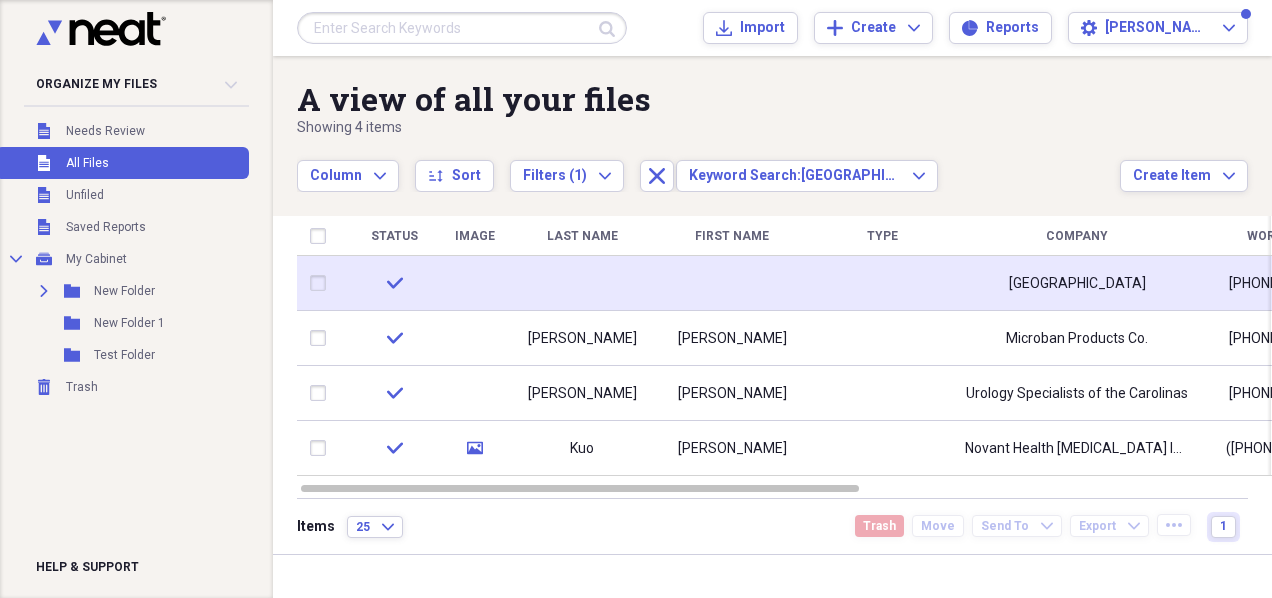 click on "[GEOGRAPHIC_DATA]" at bounding box center (1077, 284) 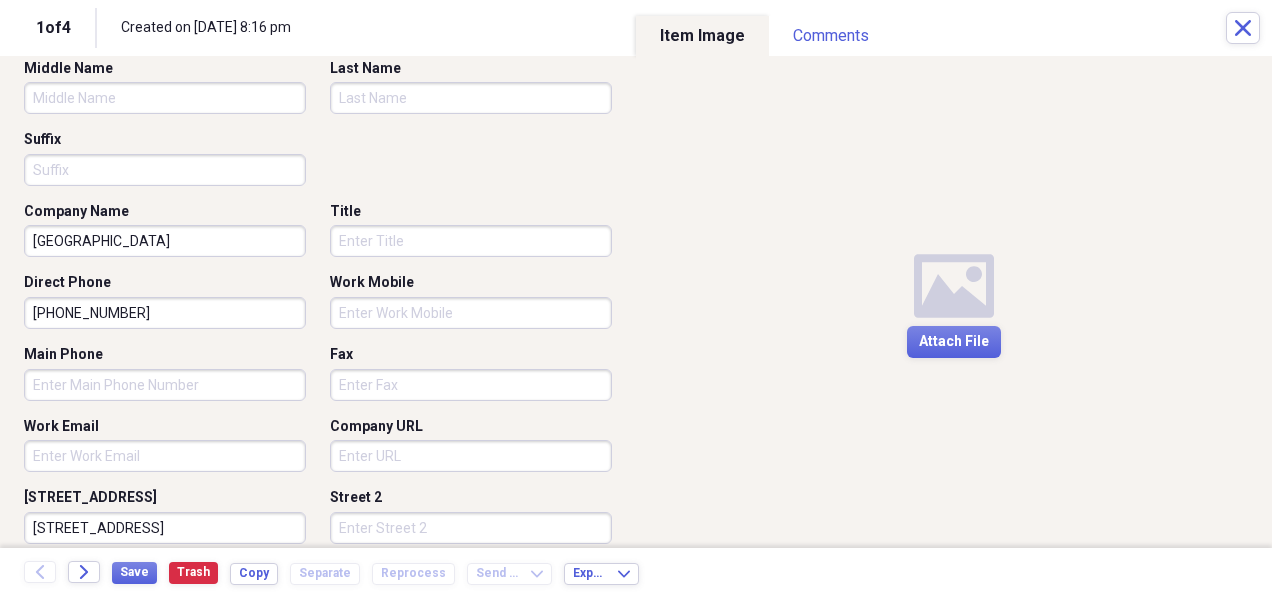 scroll, scrollTop: 209, scrollLeft: 0, axis: vertical 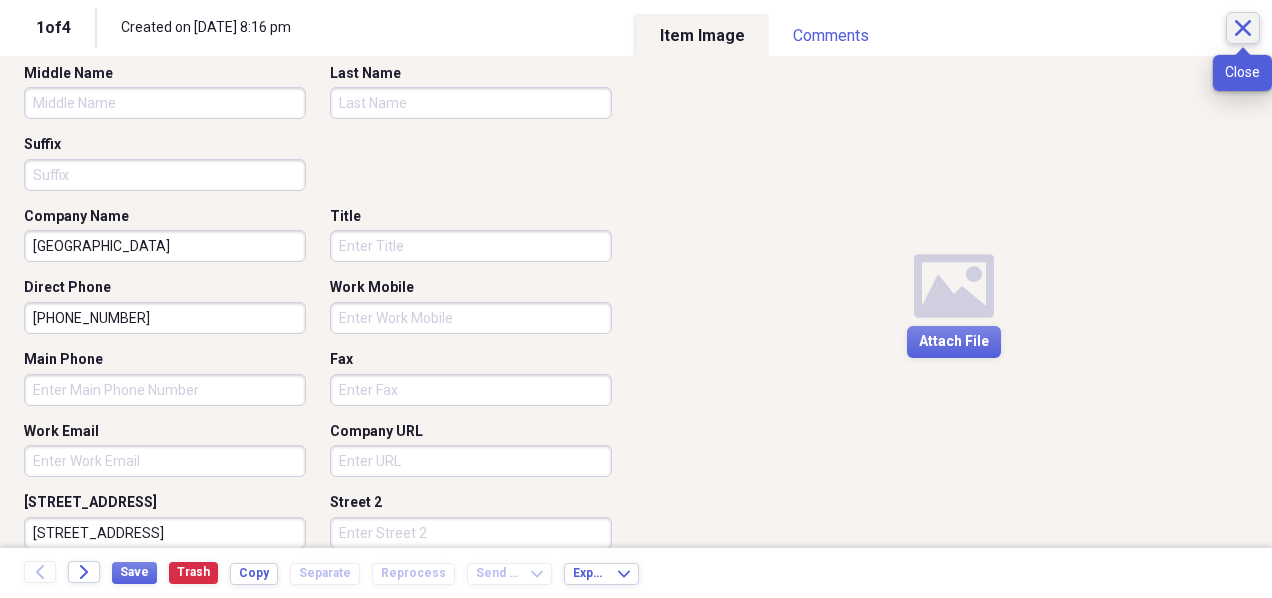 click on "Close" 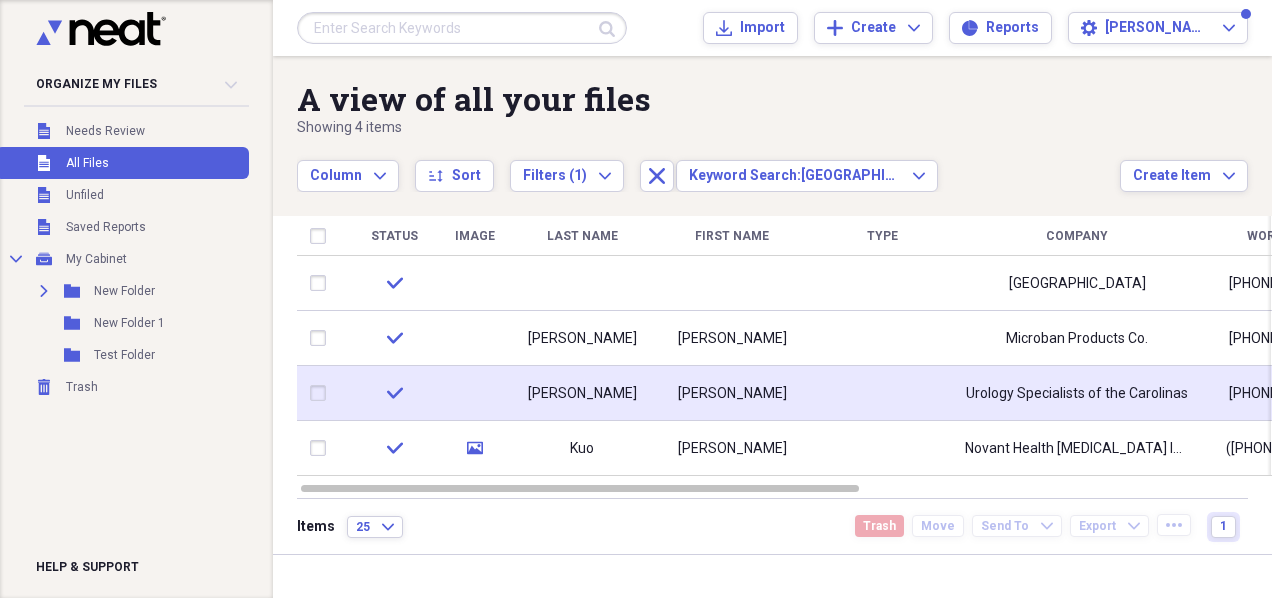 click on "Urology Specialists of the Carolinas" at bounding box center [1077, 394] 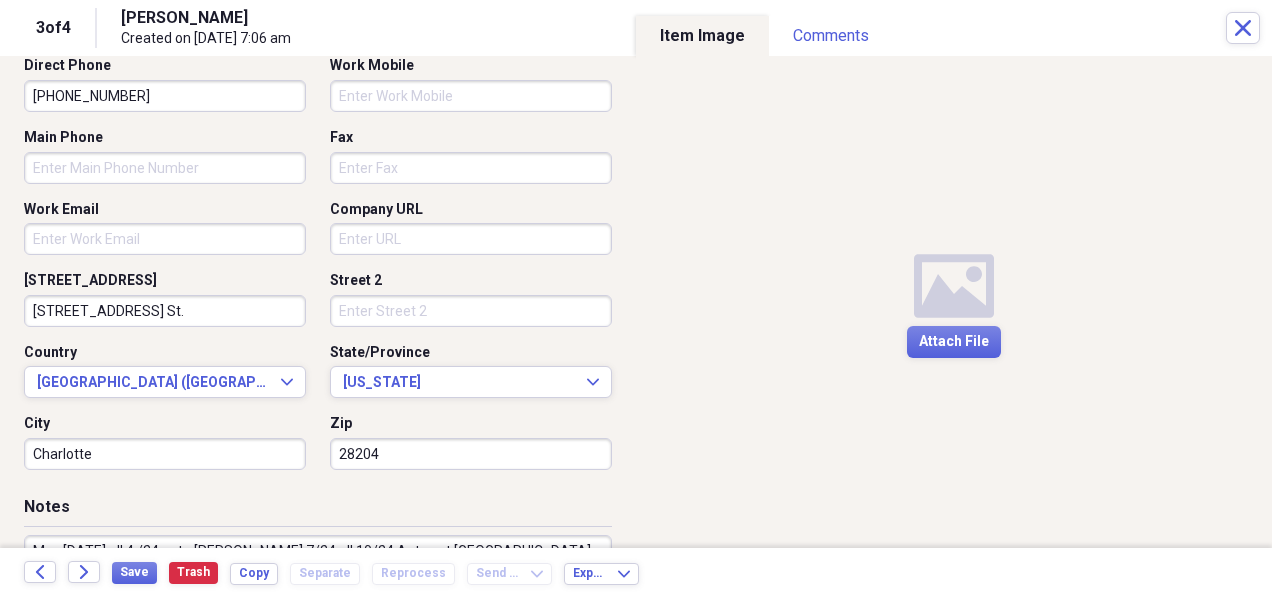 scroll, scrollTop: 624, scrollLeft: 0, axis: vertical 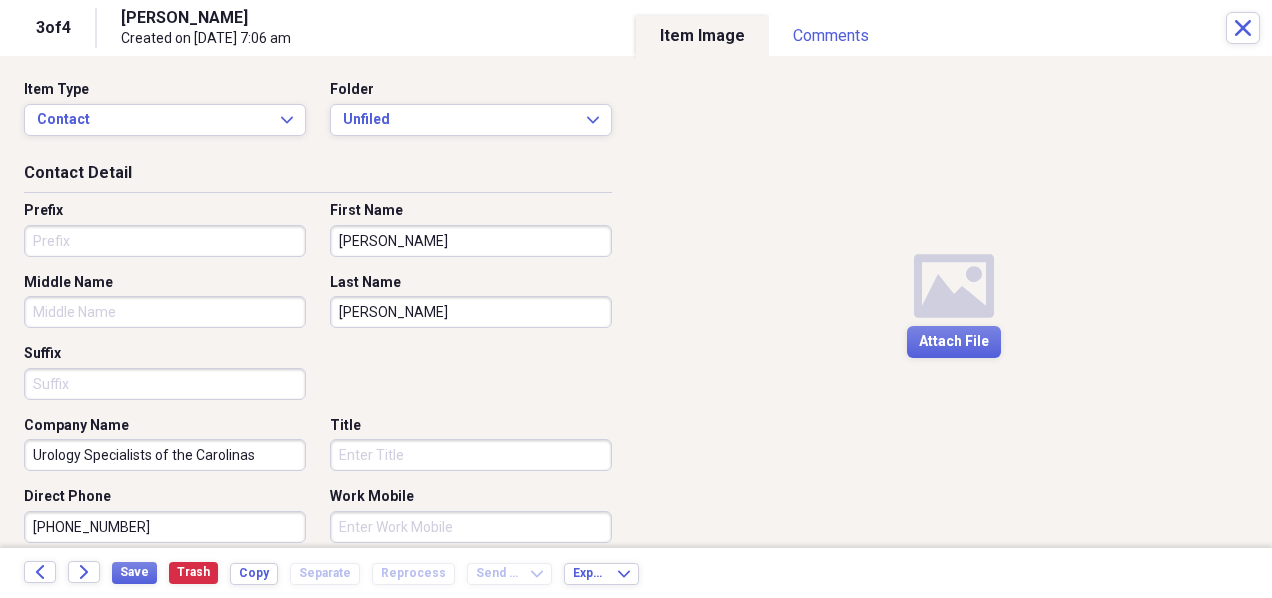 click on "[PHONE_NUMBER]" at bounding box center [165, 527] 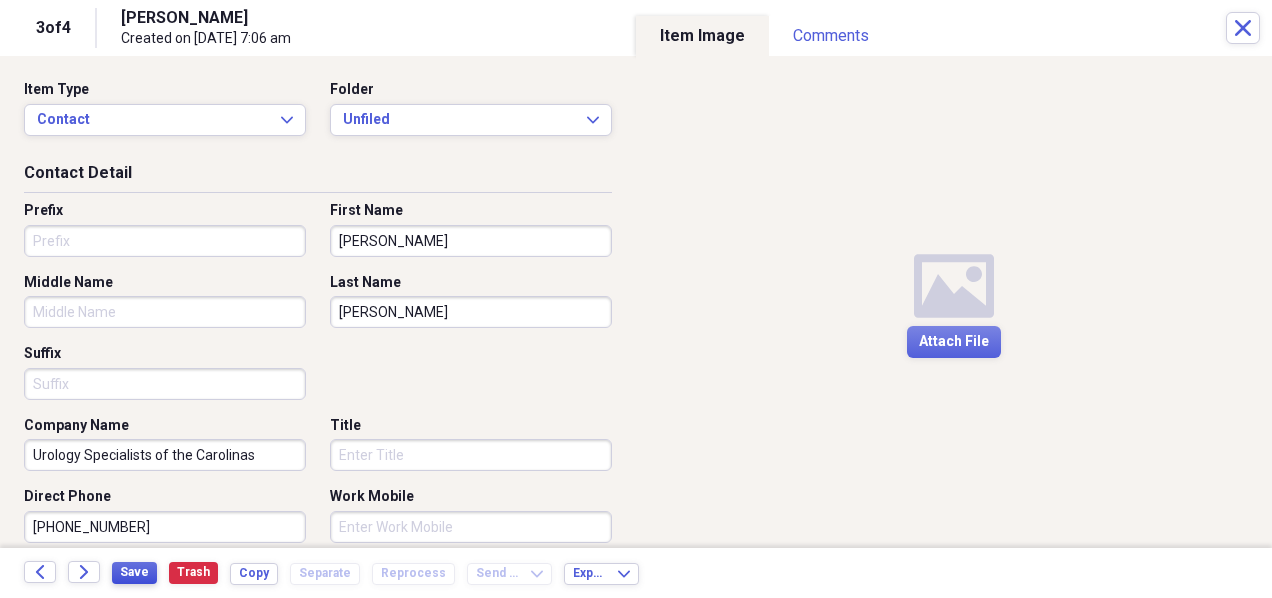 type on "[PHONE_NUMBER]" 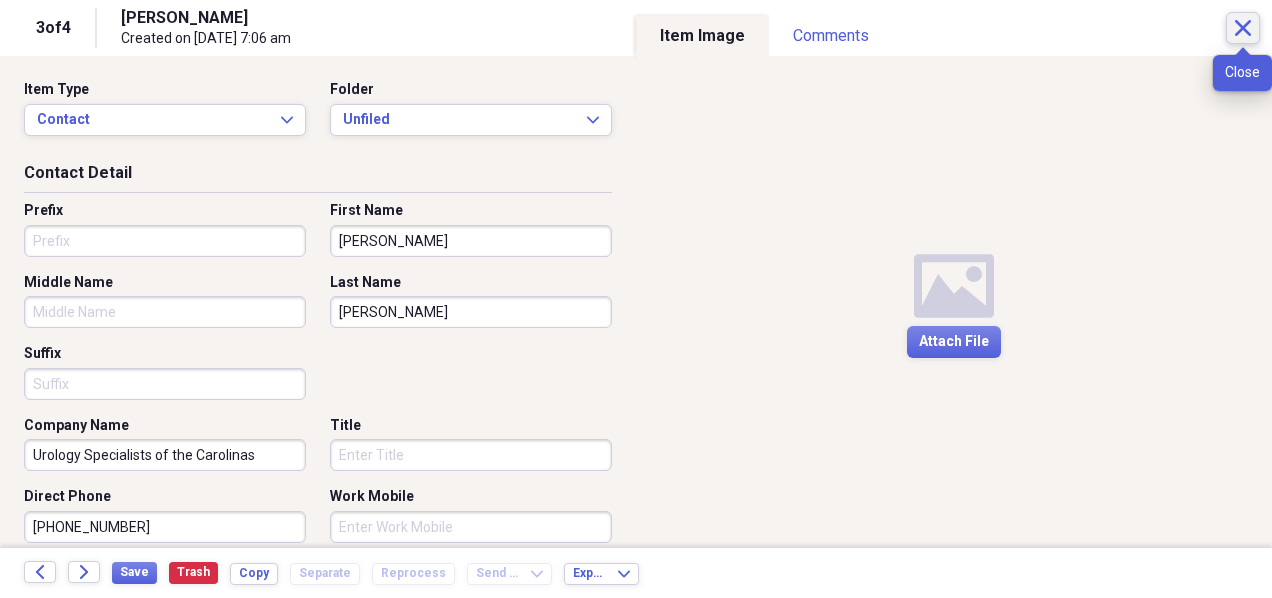 click 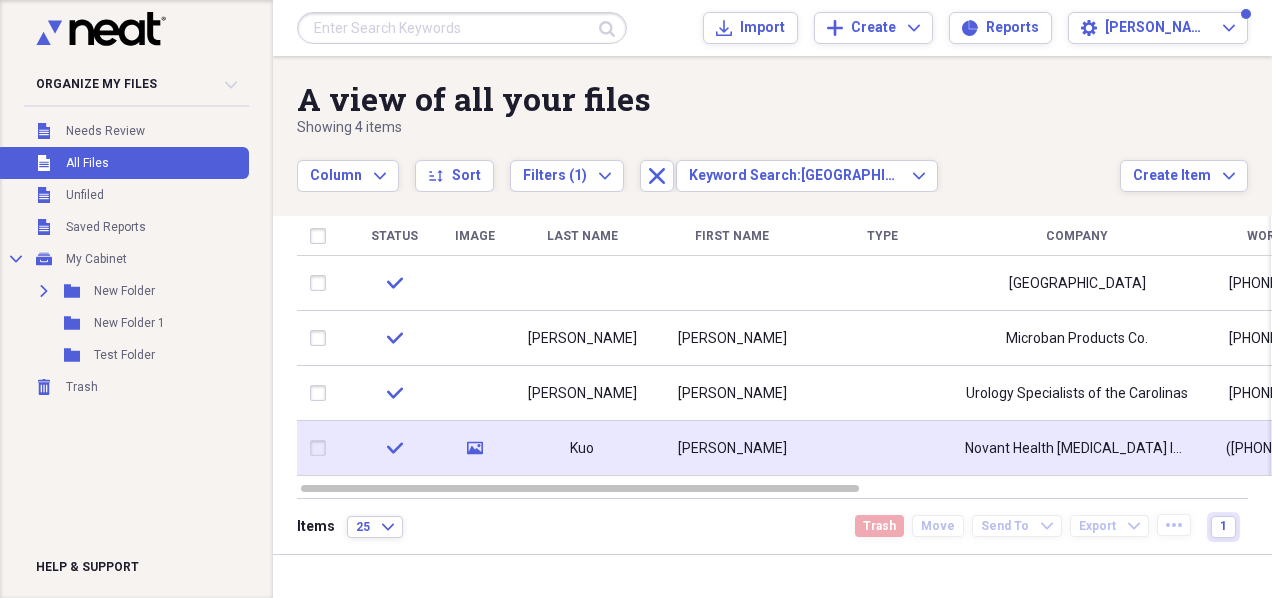 click on "Novant Health [MEDICAL_DATA] Institute" at bounding box center (1077, 449) 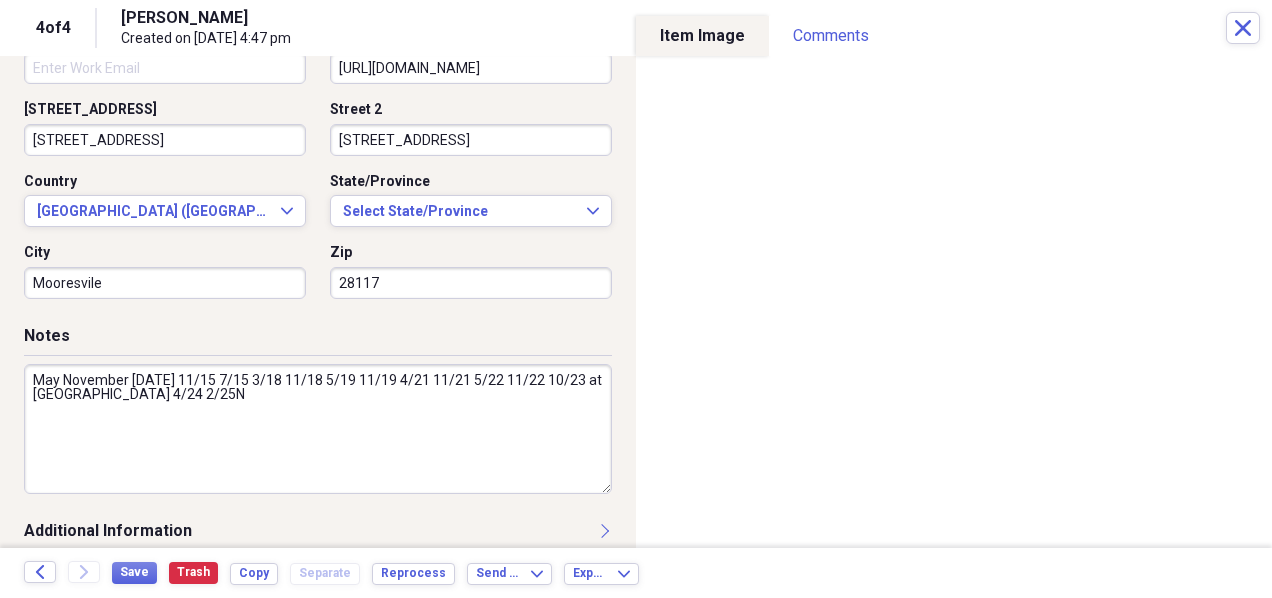 scroll, scrollTop: 600, scrollLeft: 0, axis: vertical 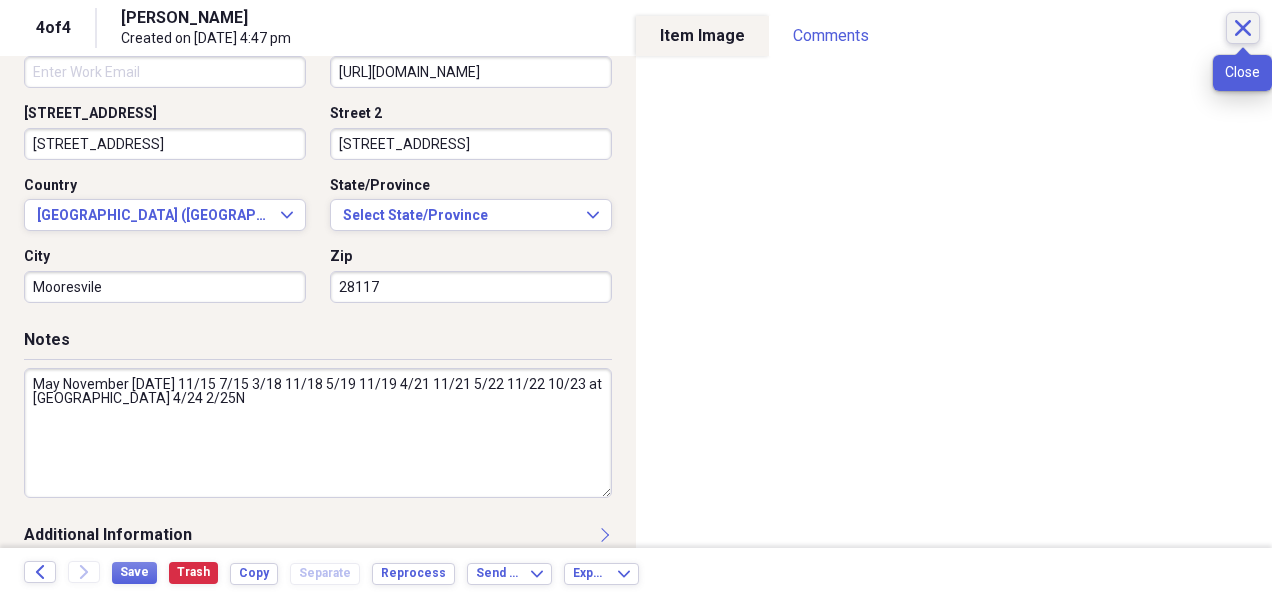 click on "Close" 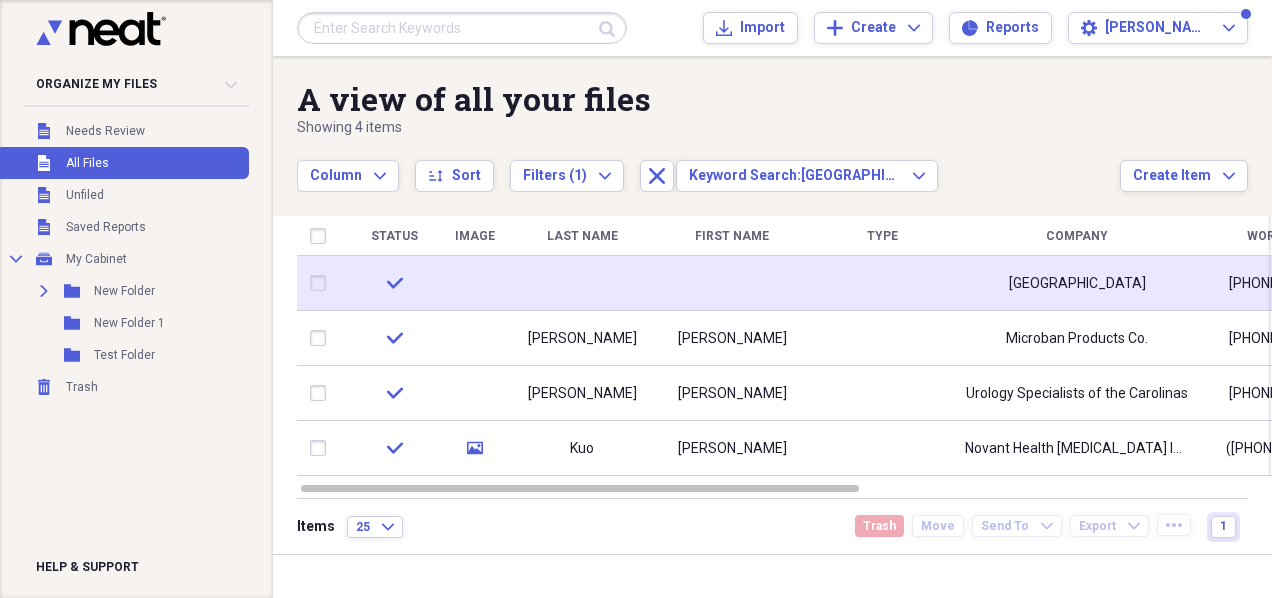 click on "[GEOGRAPHIC_DATA]" at bounding box center [1077, 284] 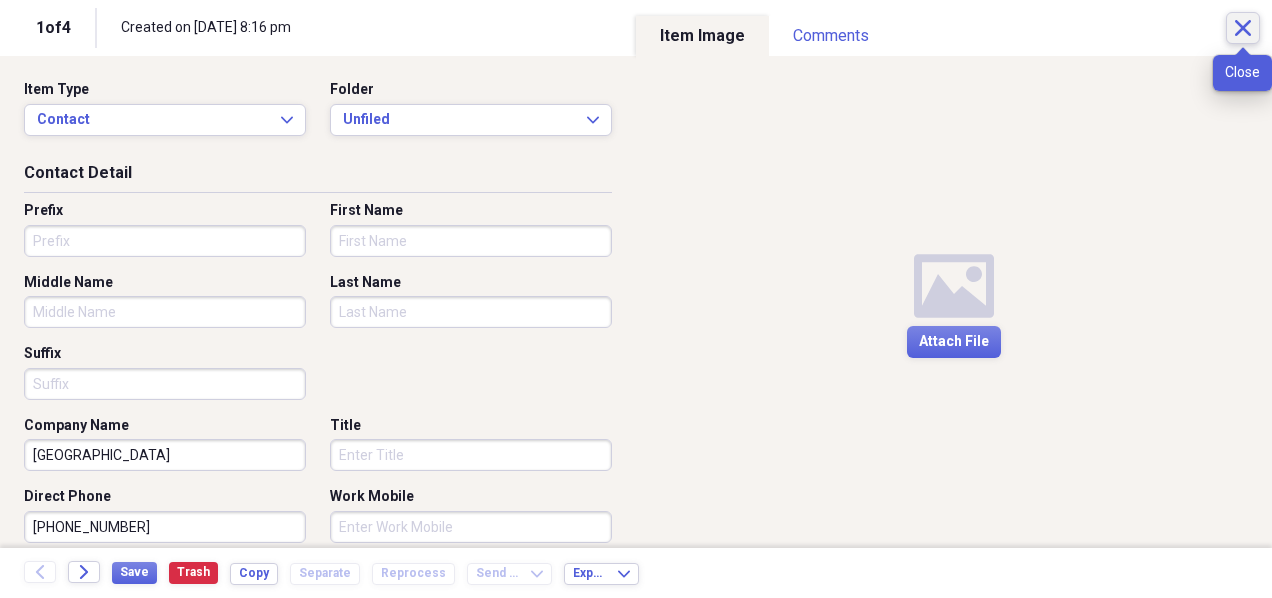 click on "Close" 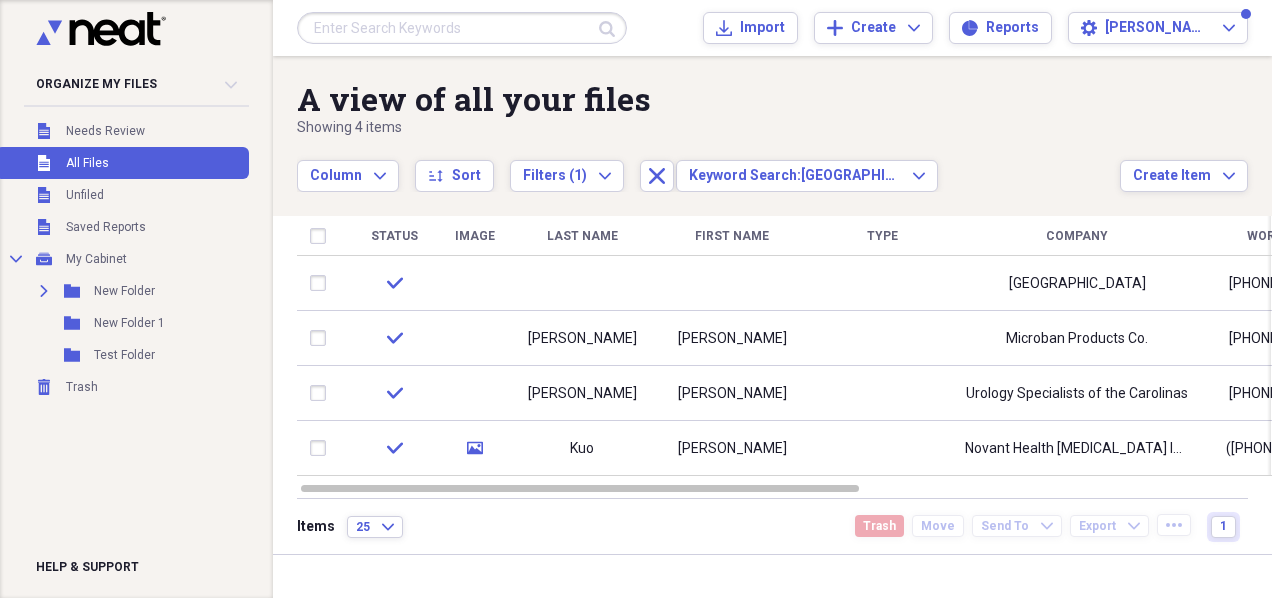 click at bounding box center (462, 28) 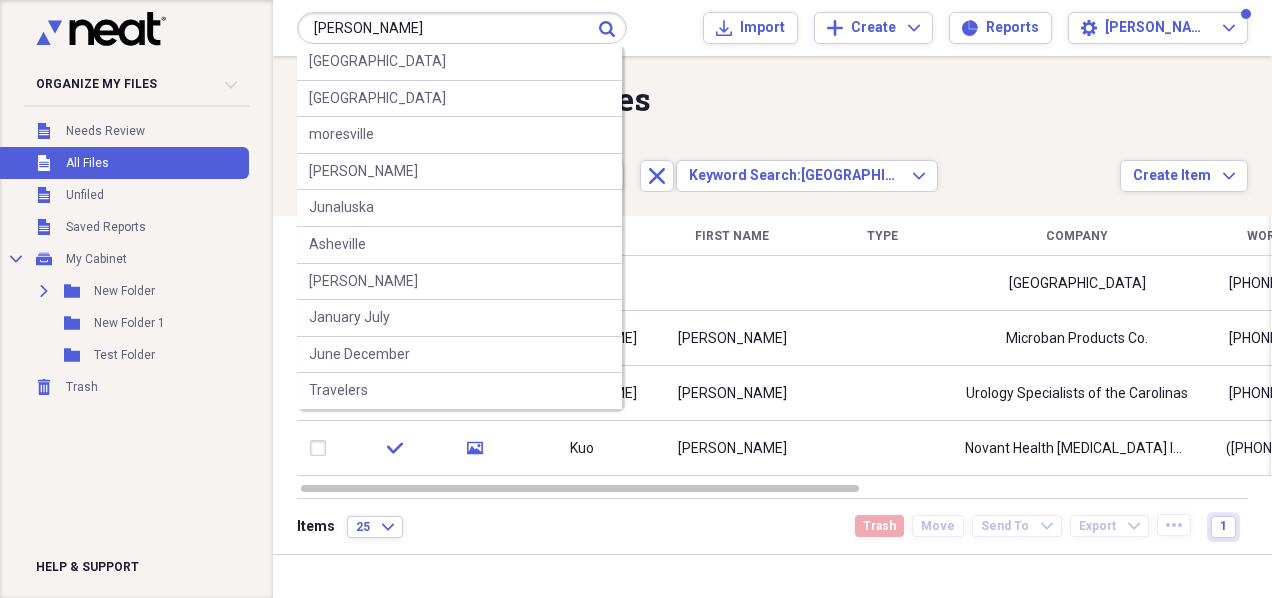 type on "[PERSON_NAME]" 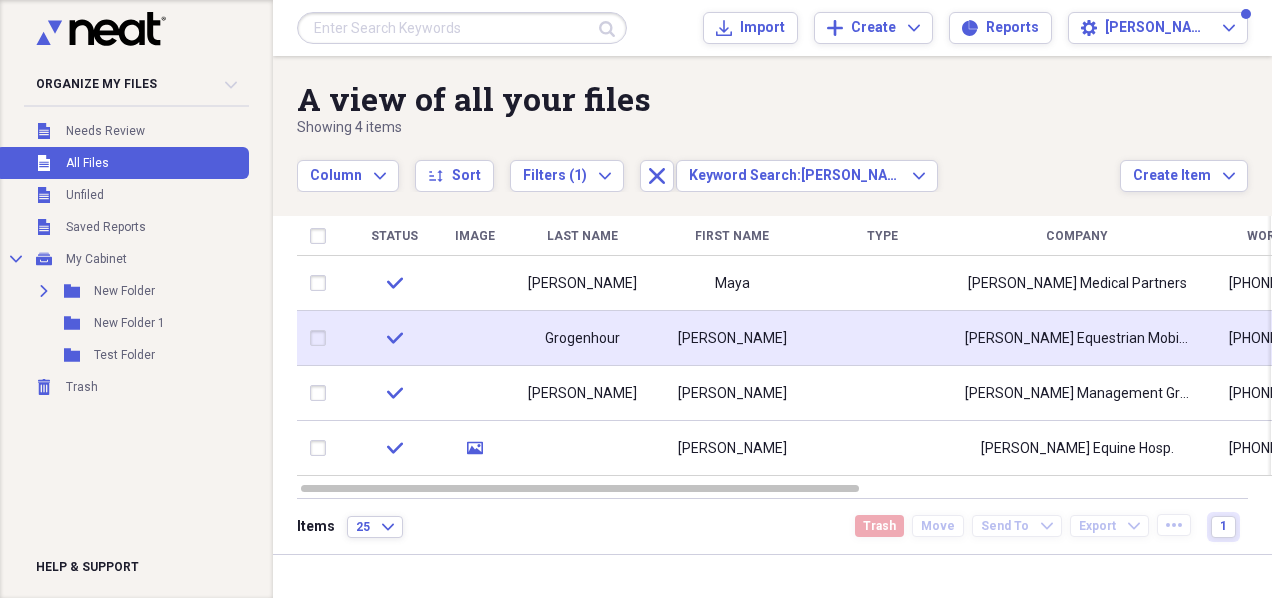 click on "[PERSON_NAME] Equestrian Mobile Vet." at bounding box center [1077, 339] 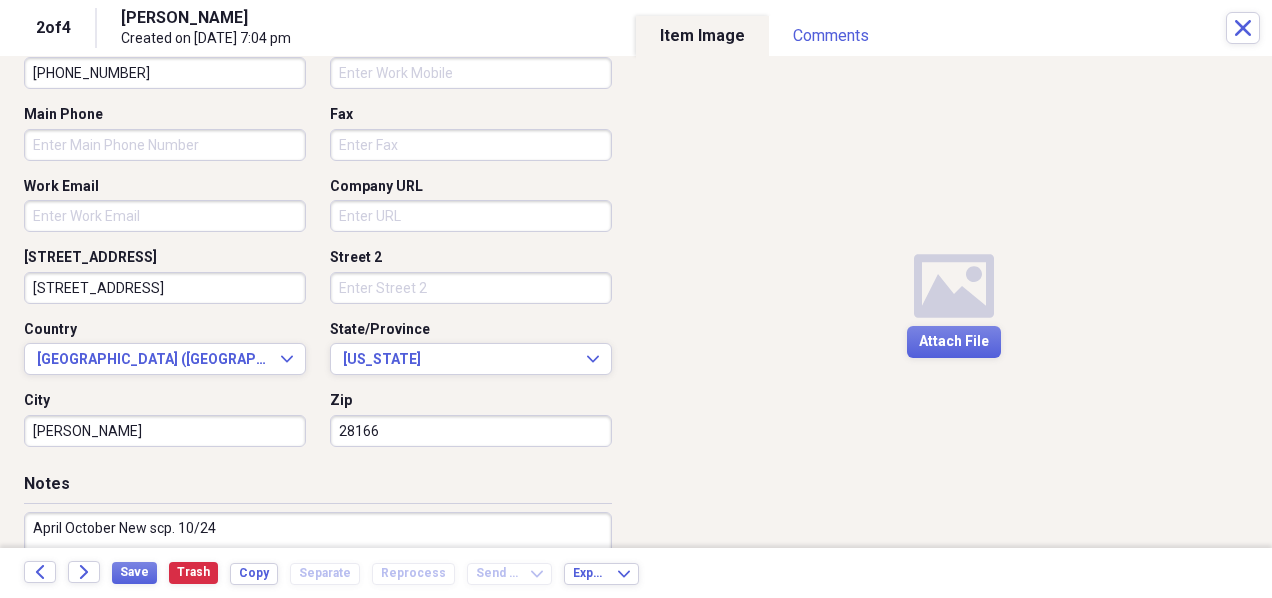 scroll, scrollTop: 452, scrollLeft: 0, axis: vertical 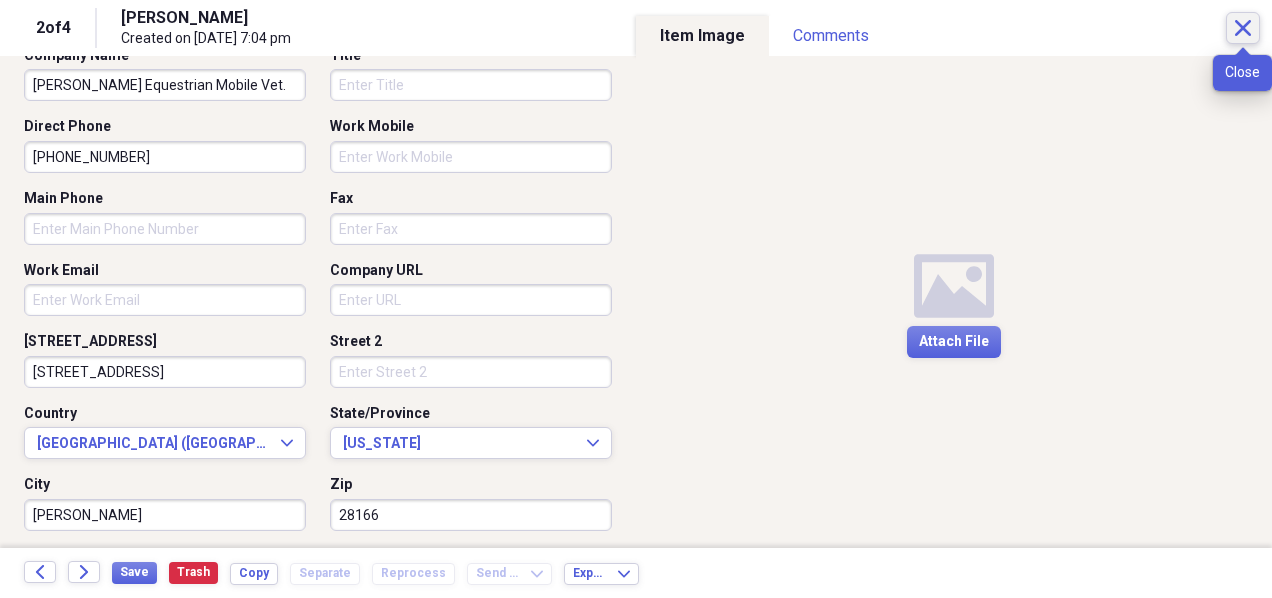 click on "Close" 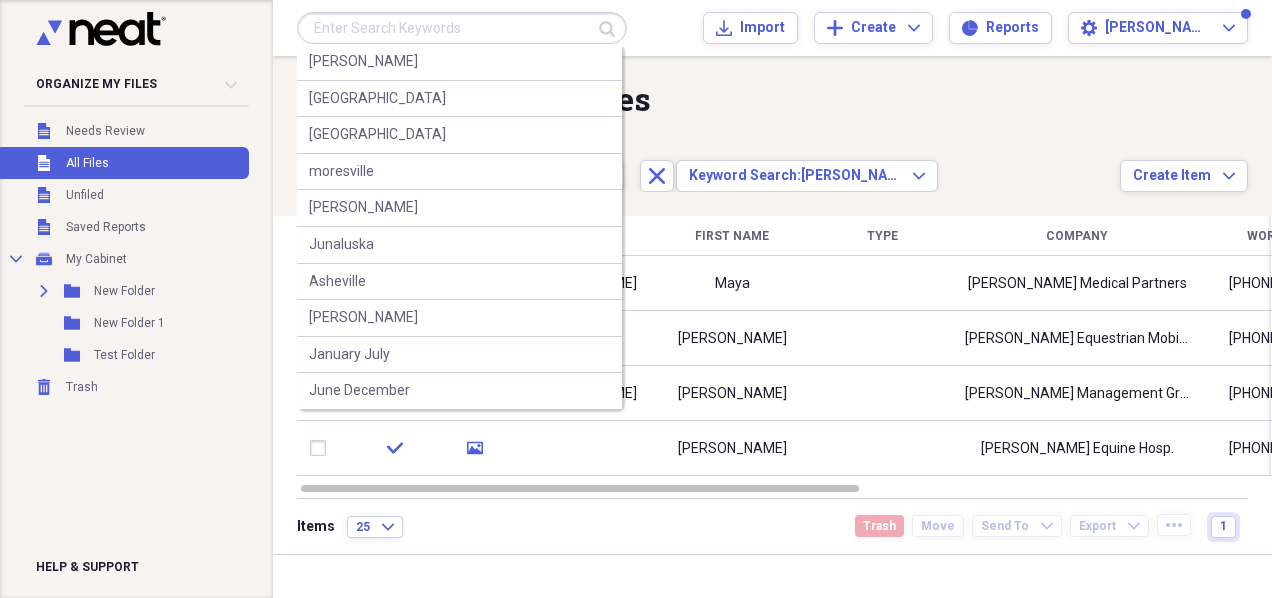 click at bounding box center [462, 28] 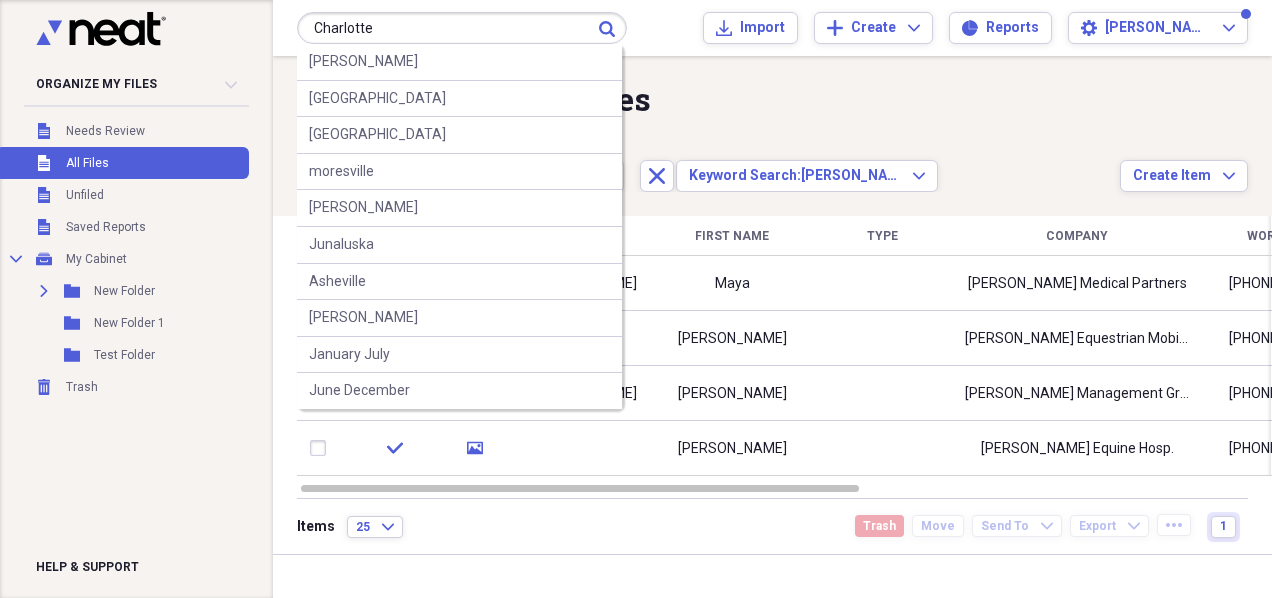 type on "Charlotte" 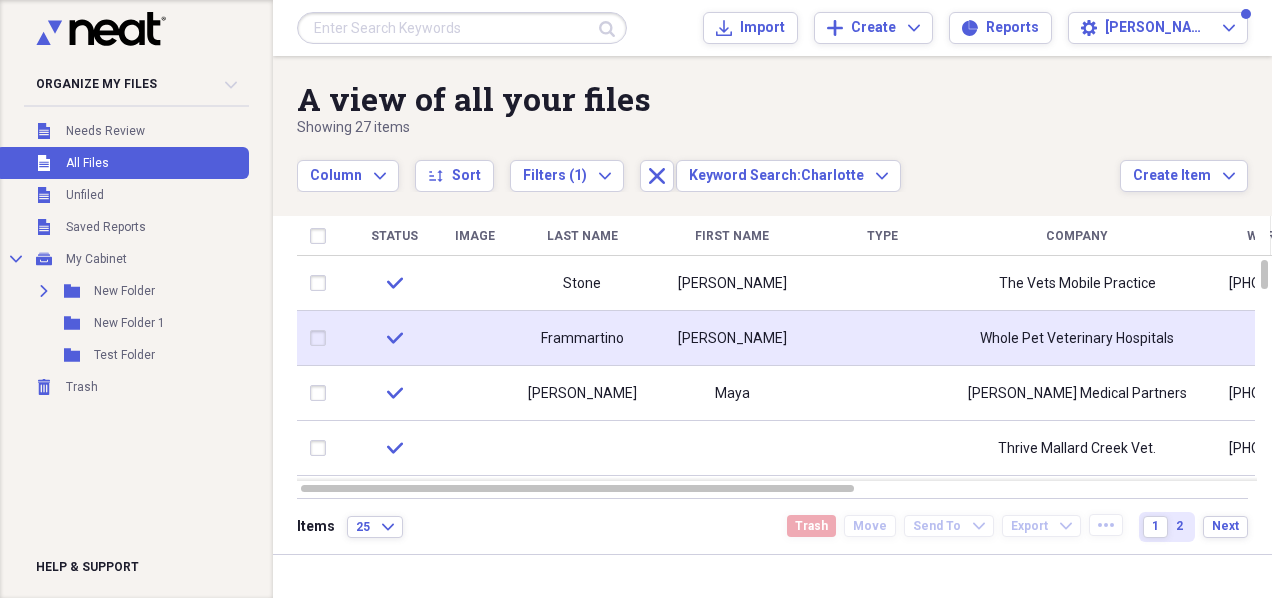 click on "Whole Pet Veterinary Hospitals" at bounding box center (1077, 339) 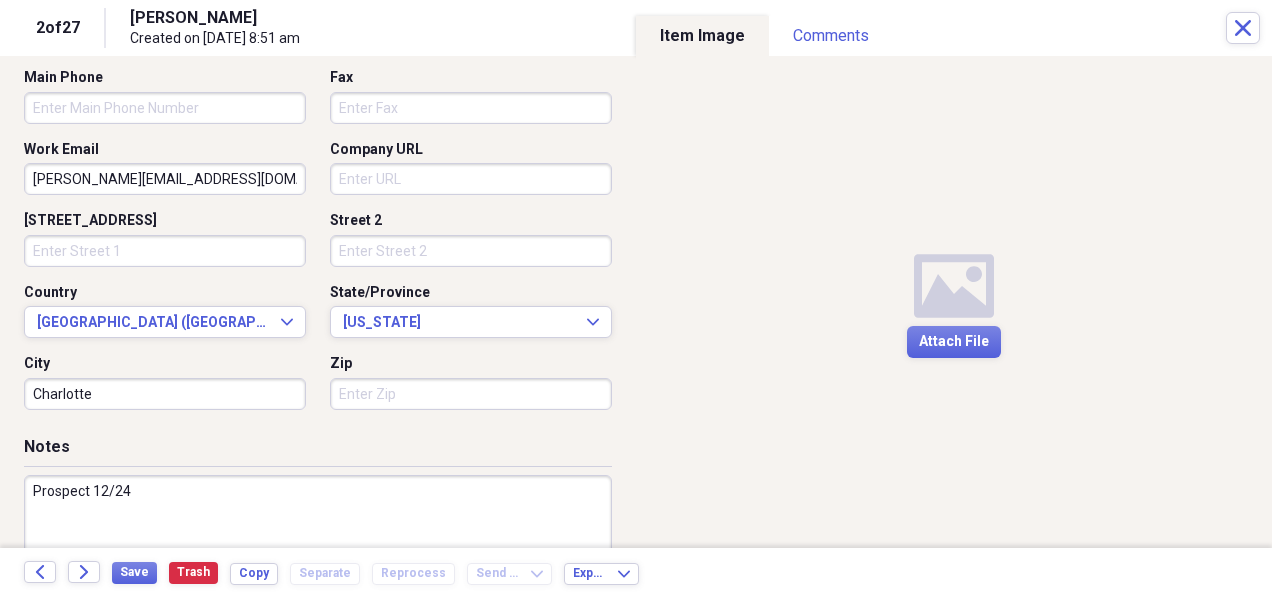 scroll, scrollTop: 624, scrollLeft: 0, axis: vertical 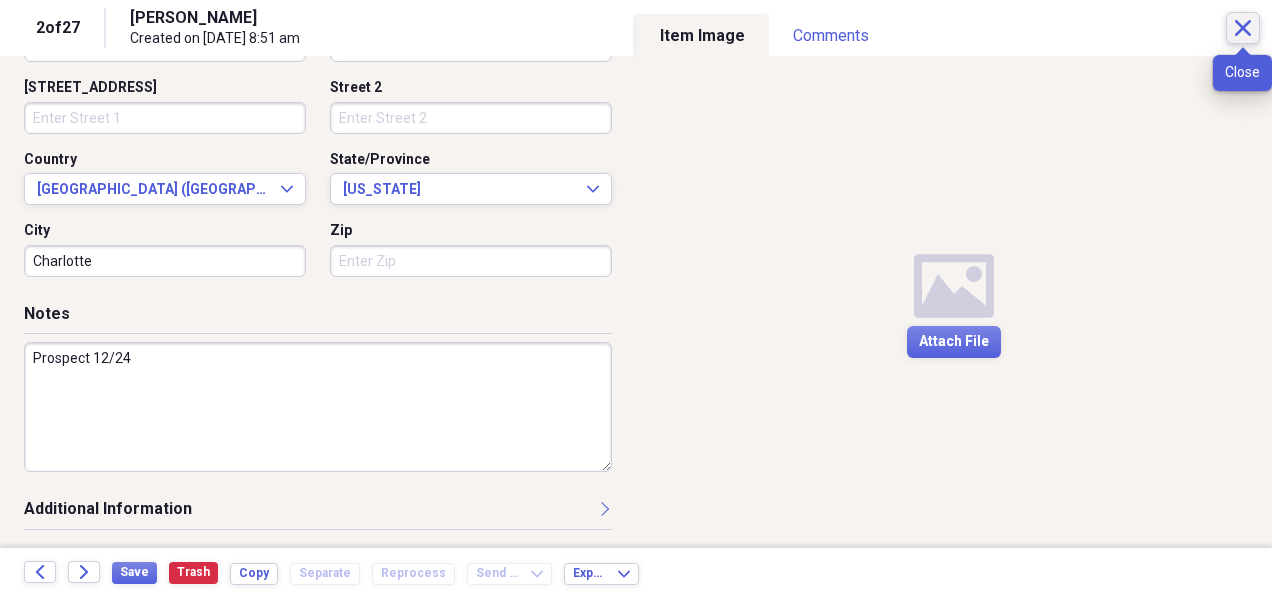 click on "Close" at bounding box center (1243, 28) 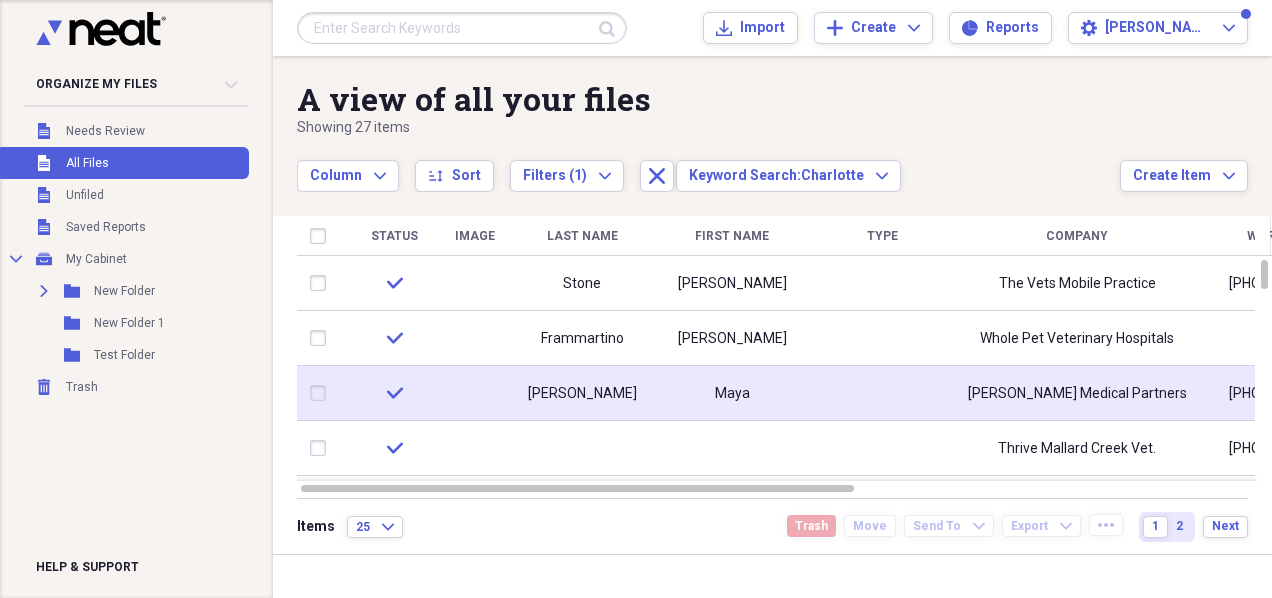 click on "[PERSON_NAME] Medical Partners" at bounding box center [1077, 394] 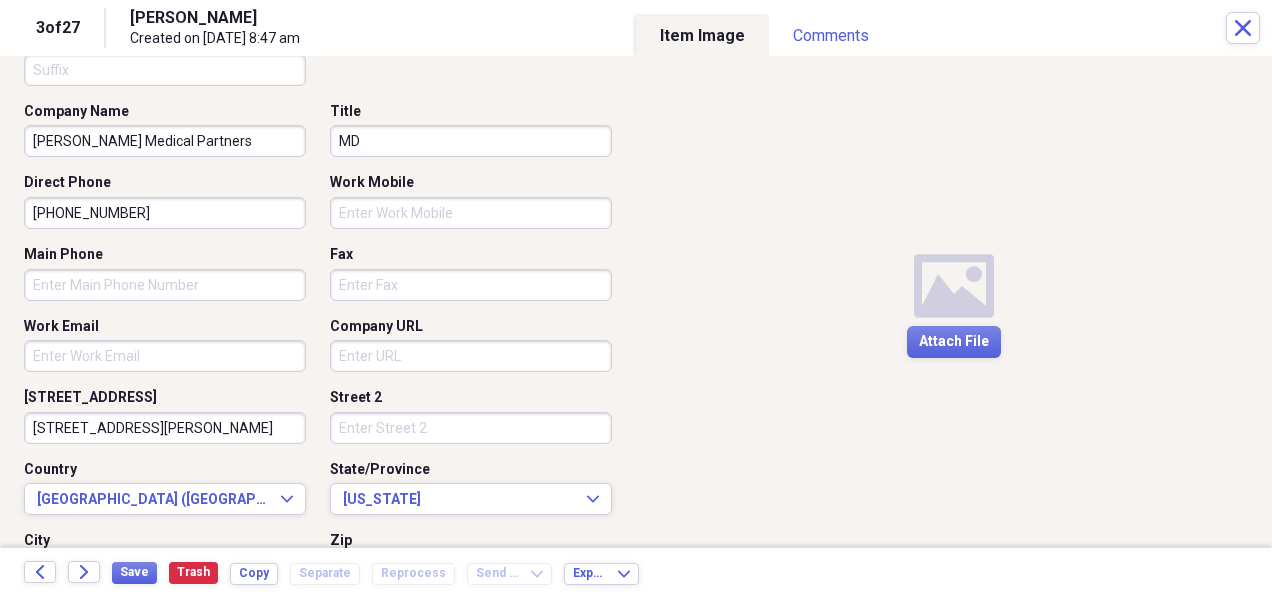 scroll, scrollTop: 522, scrollLeft: 0, axis: vertical 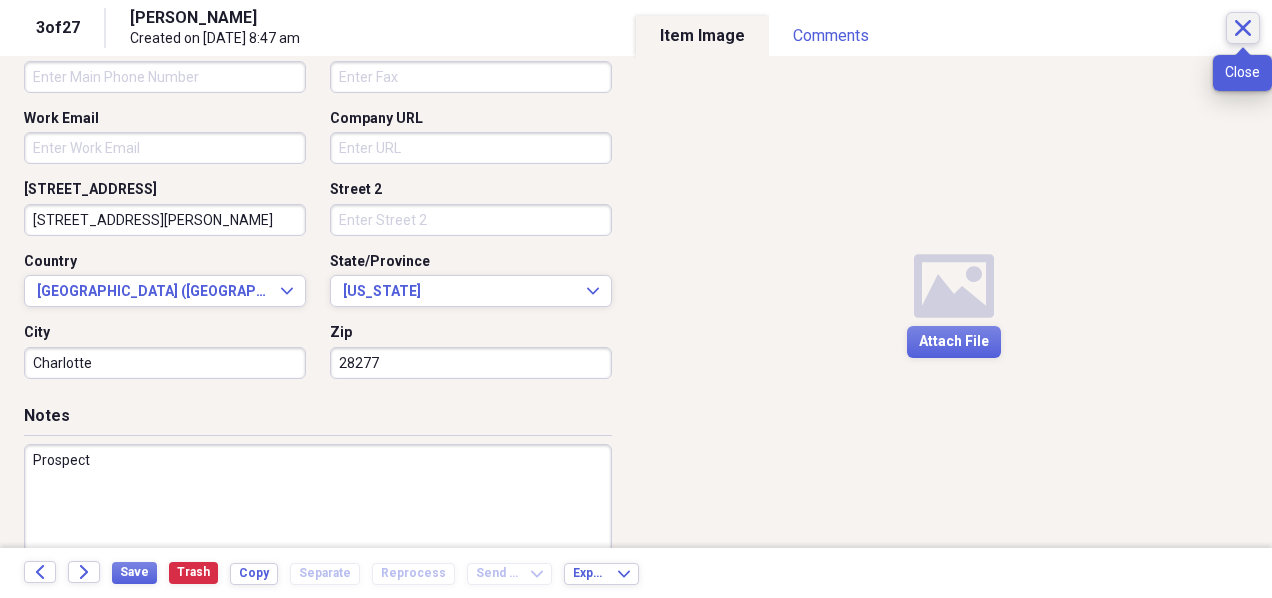 click on "Close" at bounding box center [1243, 28] 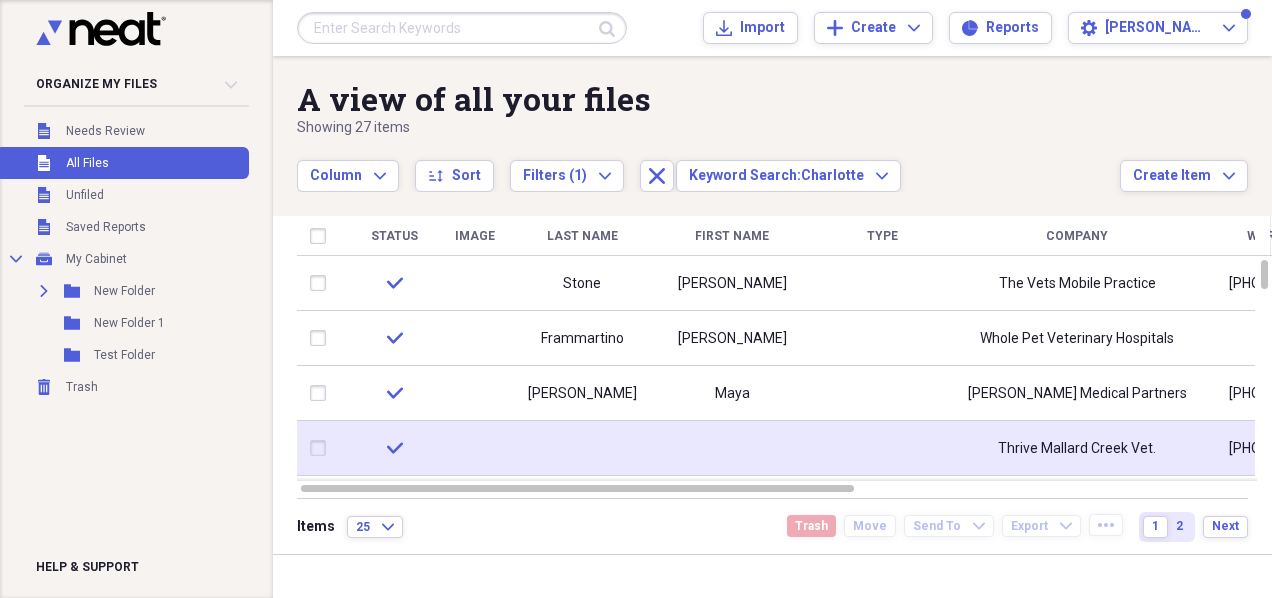 click on "Thrive Mallard Creek Vet." at bounding box center [1077, 449] 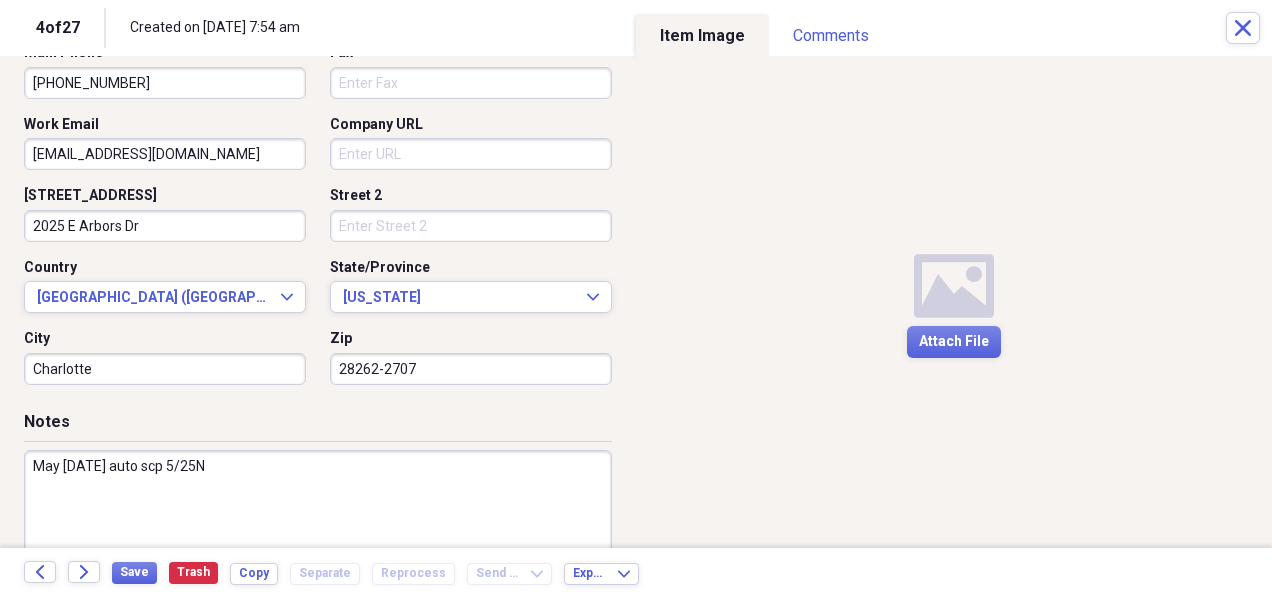 scroll, scrollTop: 624, scrollLeft: 0, axis: vertical 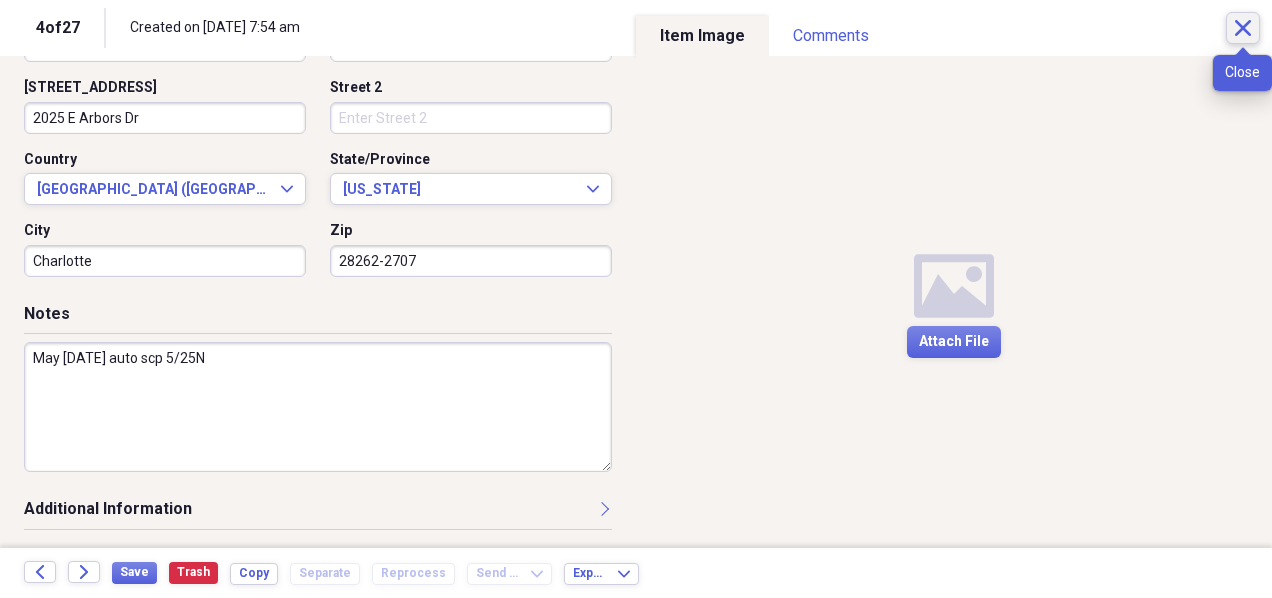 click on "Close" 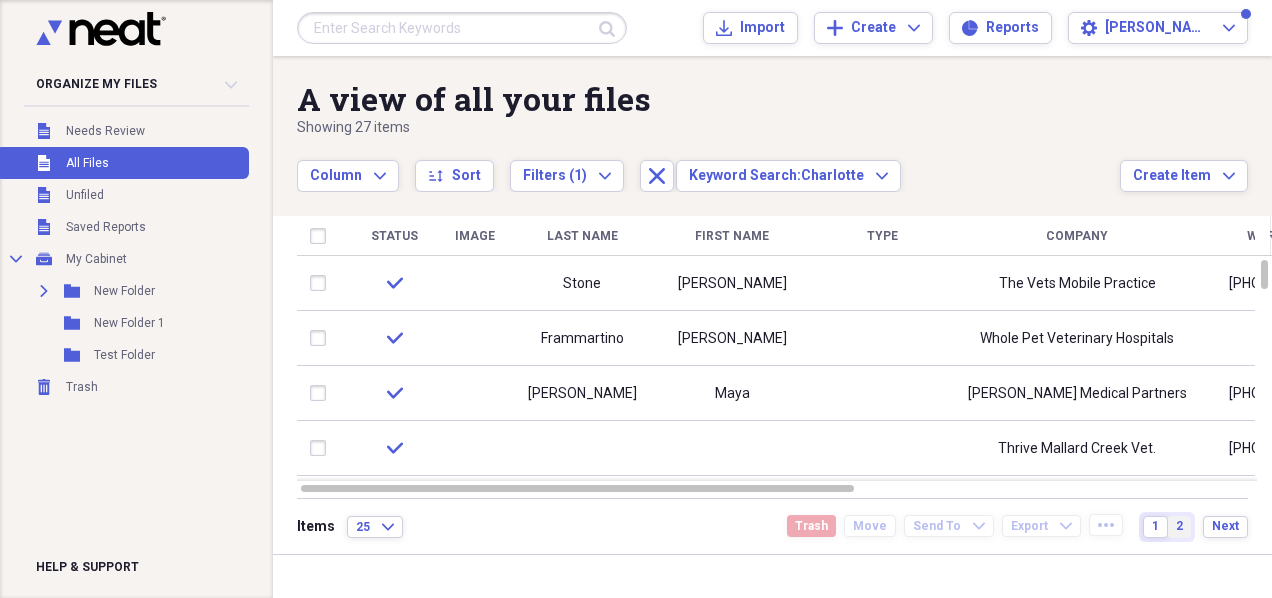 click on "2" at bounding box center [1179, 526] 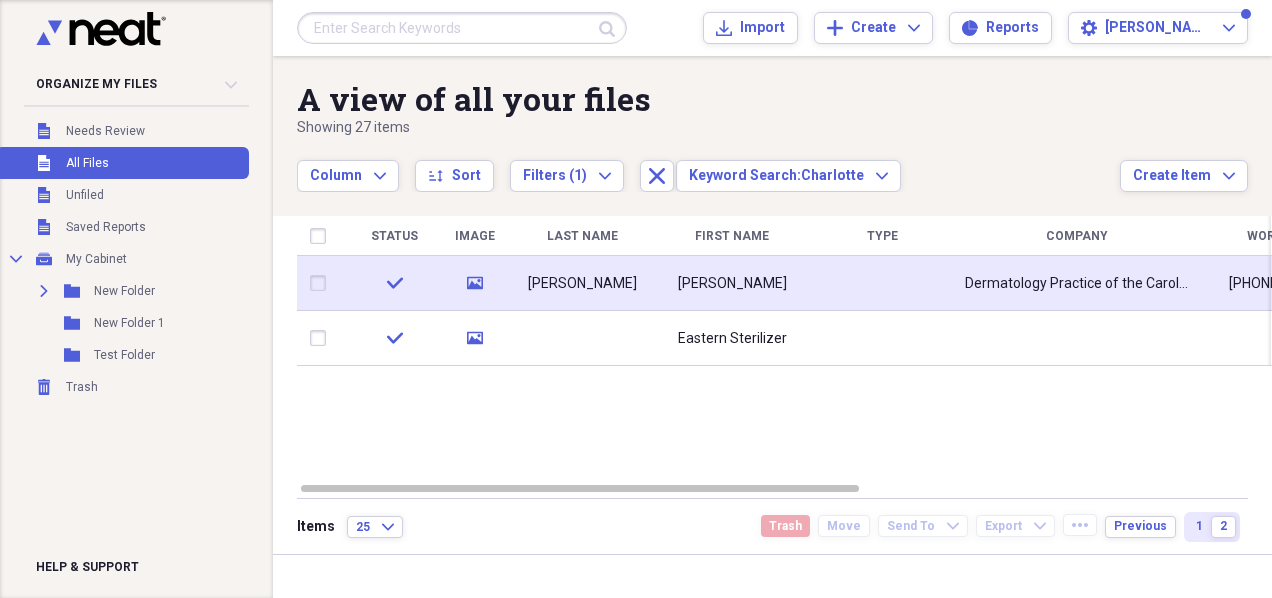 click on "Dermatology Practice of the Carolinas, P.A." at bounding box center (1077, 284) 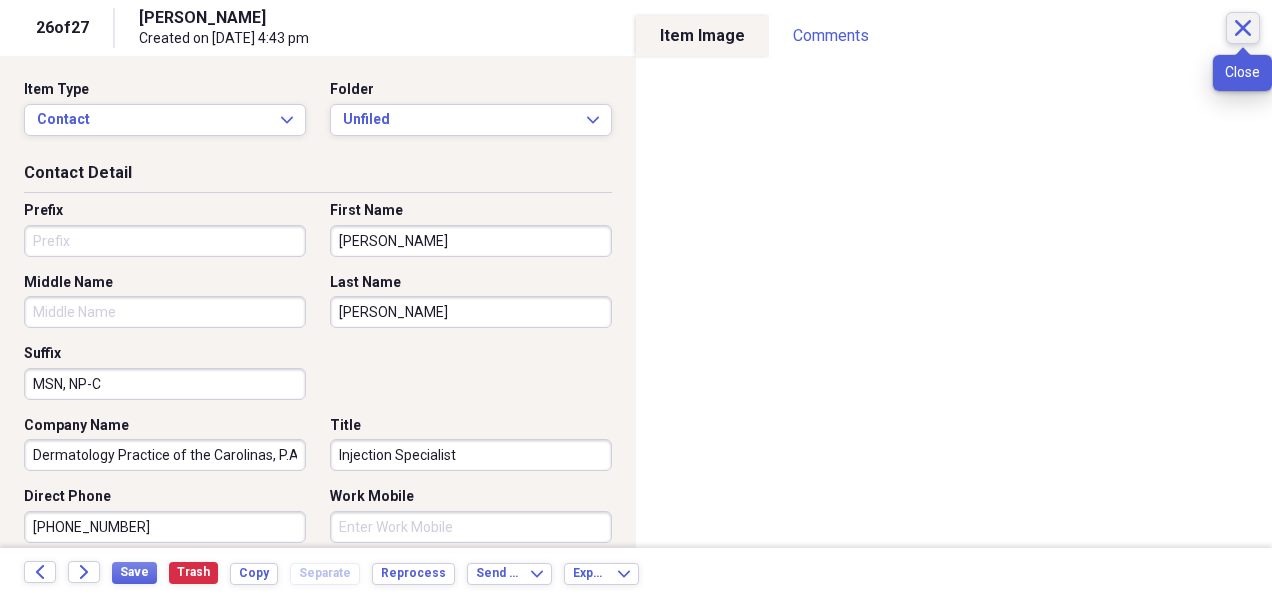 click on "Close" 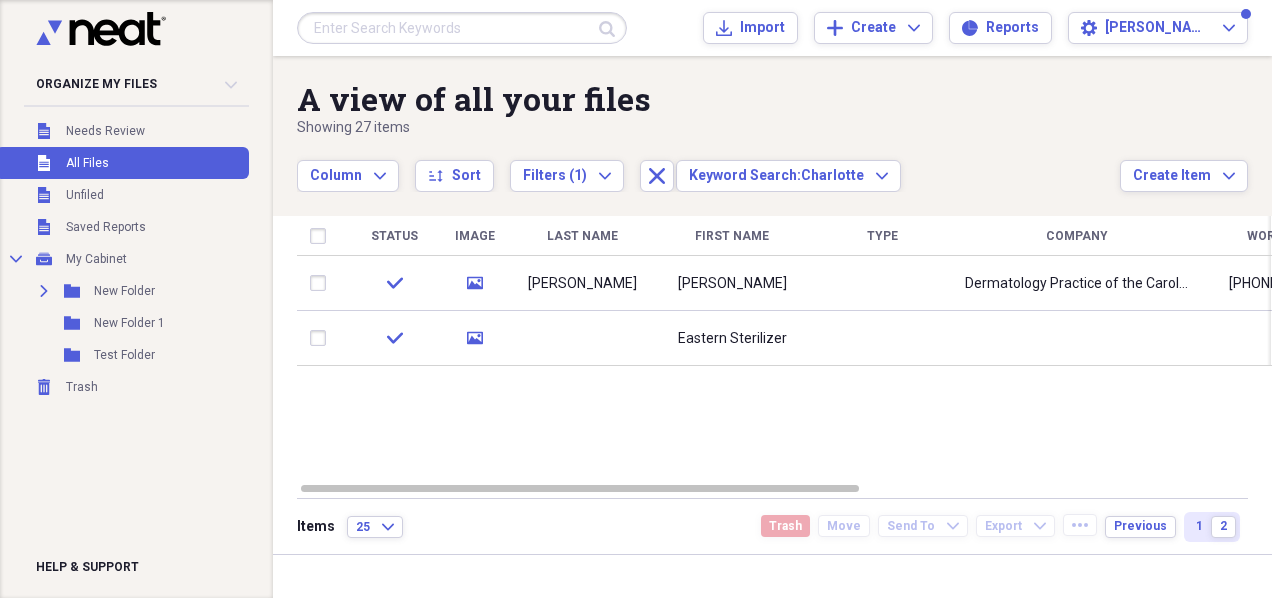click at bounding box center (462, 28) 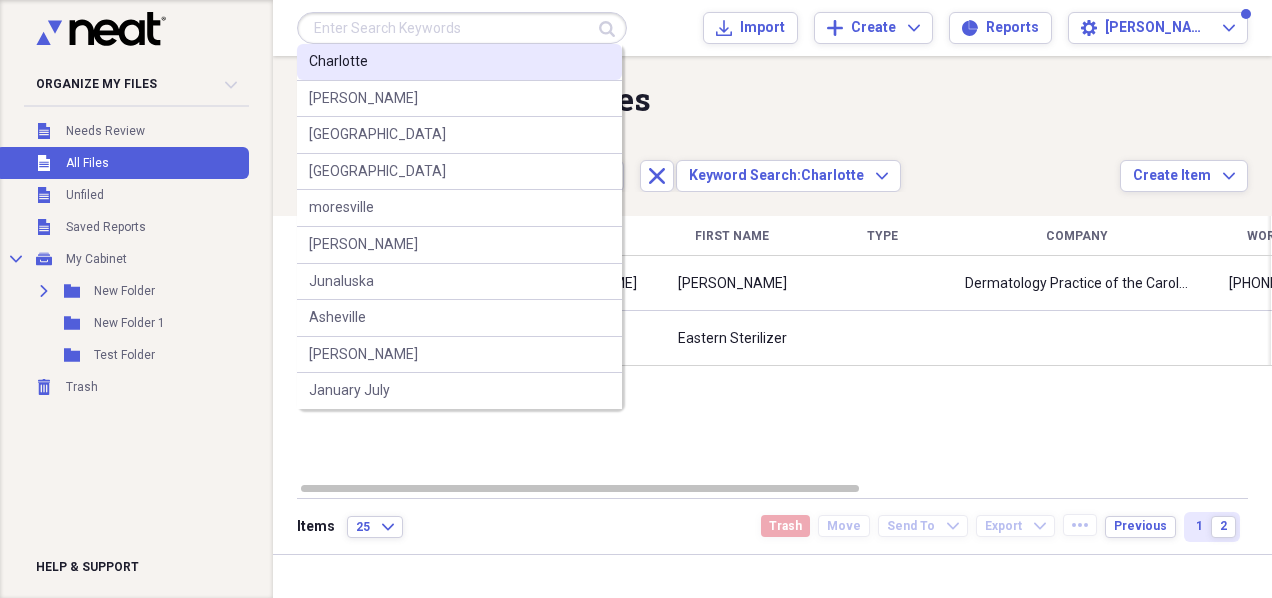 click on "Charlotte" at bounding box center (459, 62) 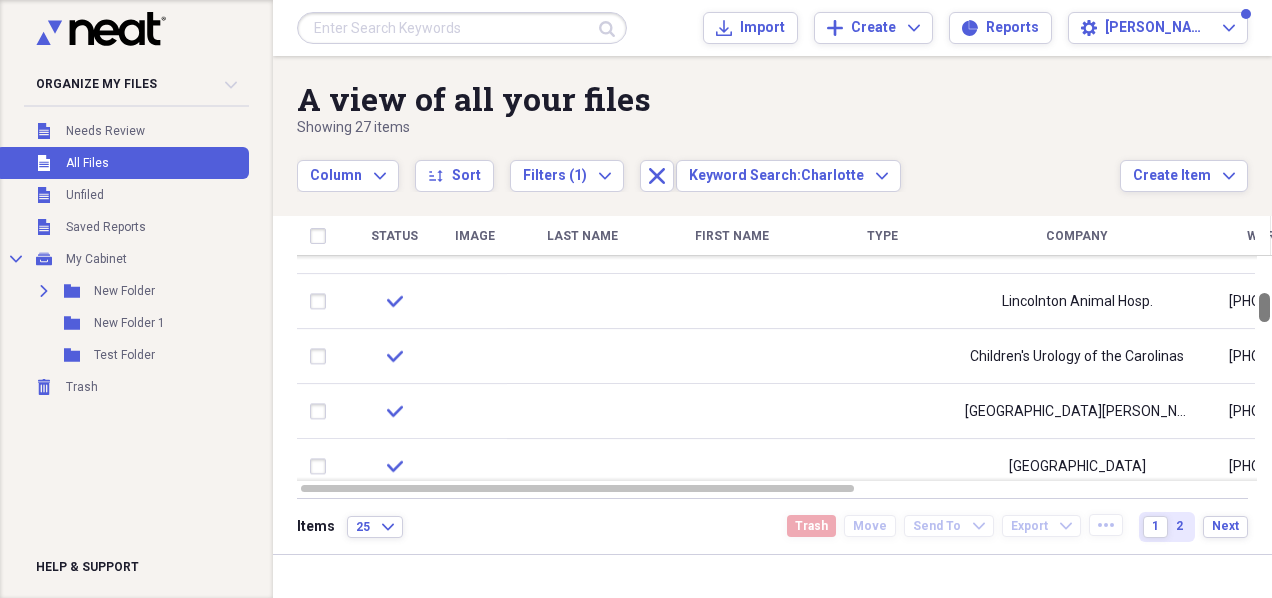 drag, startPoint x: 1266, startPoint y: 271, endPoint x: 1275, endPoint y: 304, distance: 34.20526 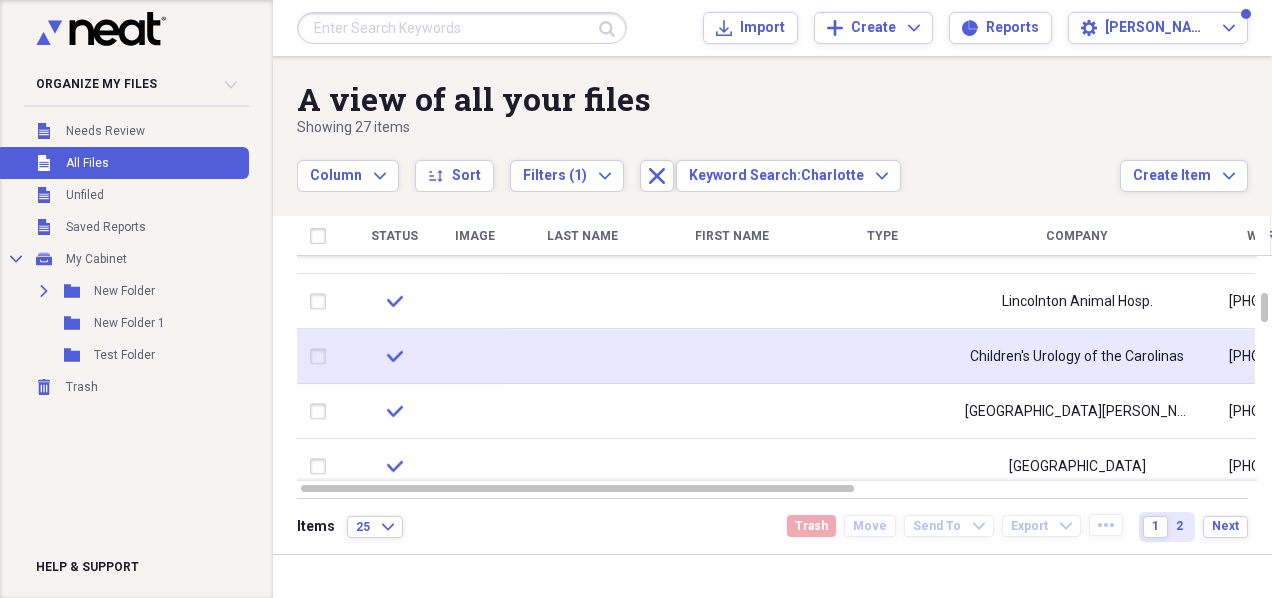 click on "Children's Urology of the Carolinas" at bounding box center (1077, 357) 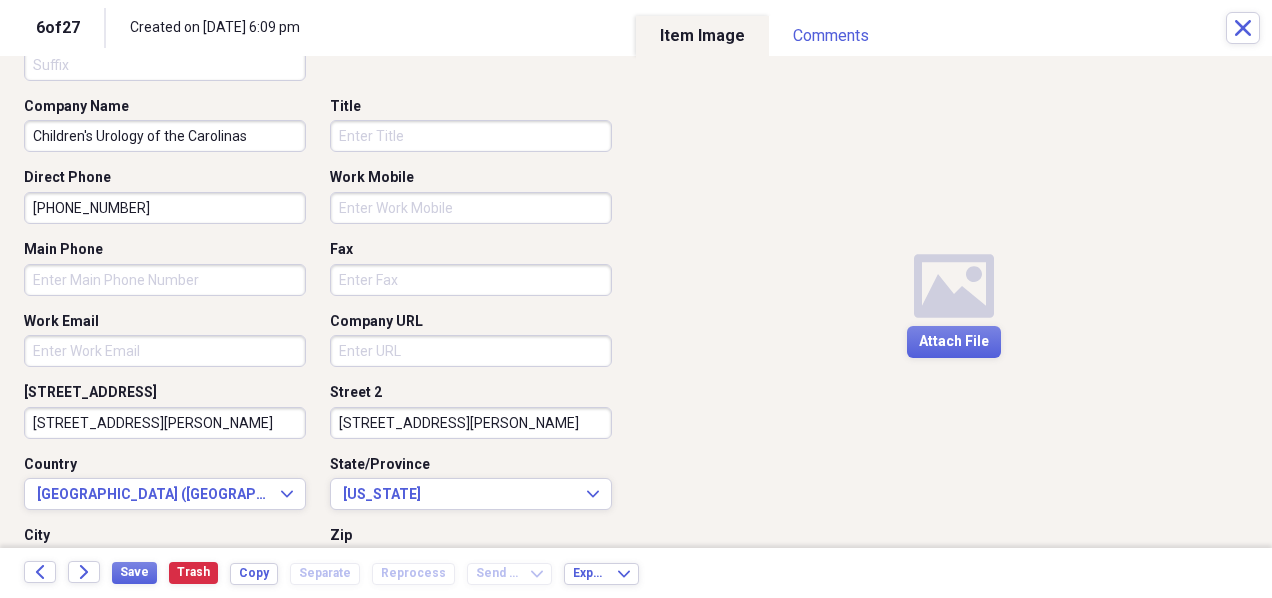 scroll, scrollTop: 0, scrollLeft: 0, axis: both 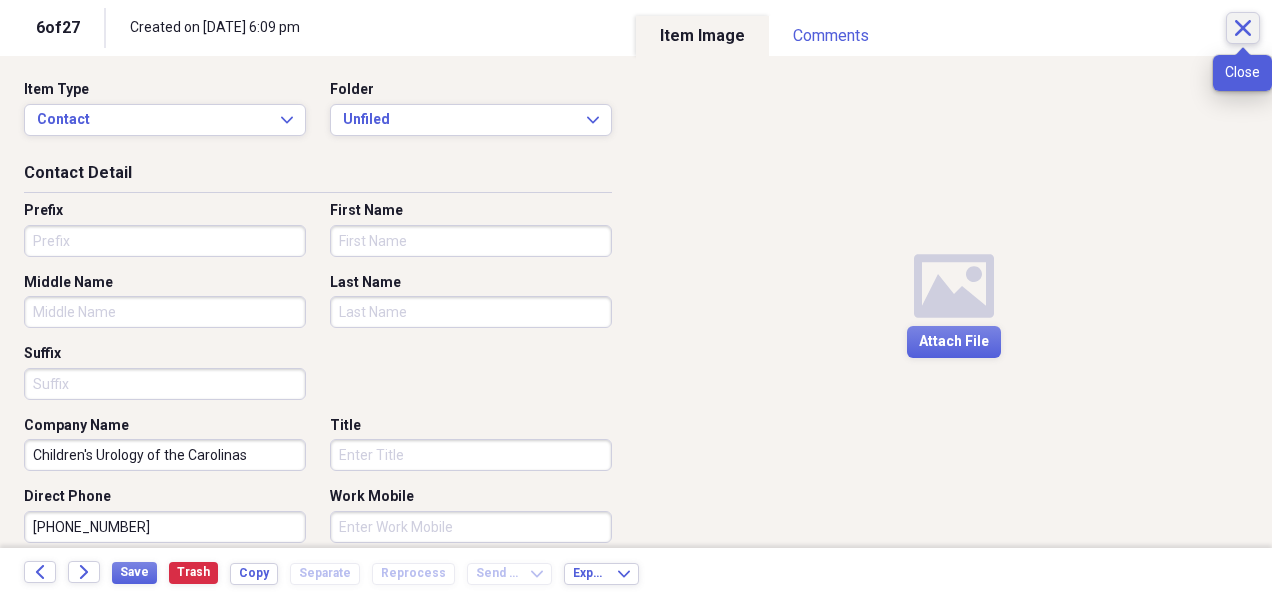 click 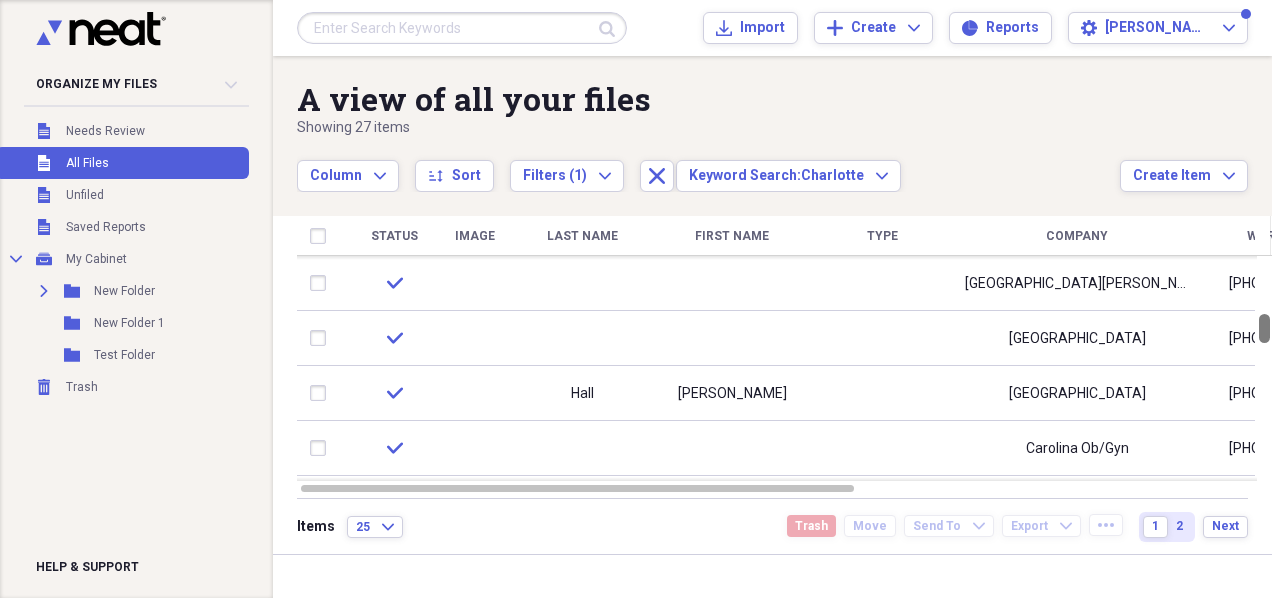 drag, startPoint x: 1262, startPoint y: 301, endPoint x: 1262, endPoint y: 322, distance: 21 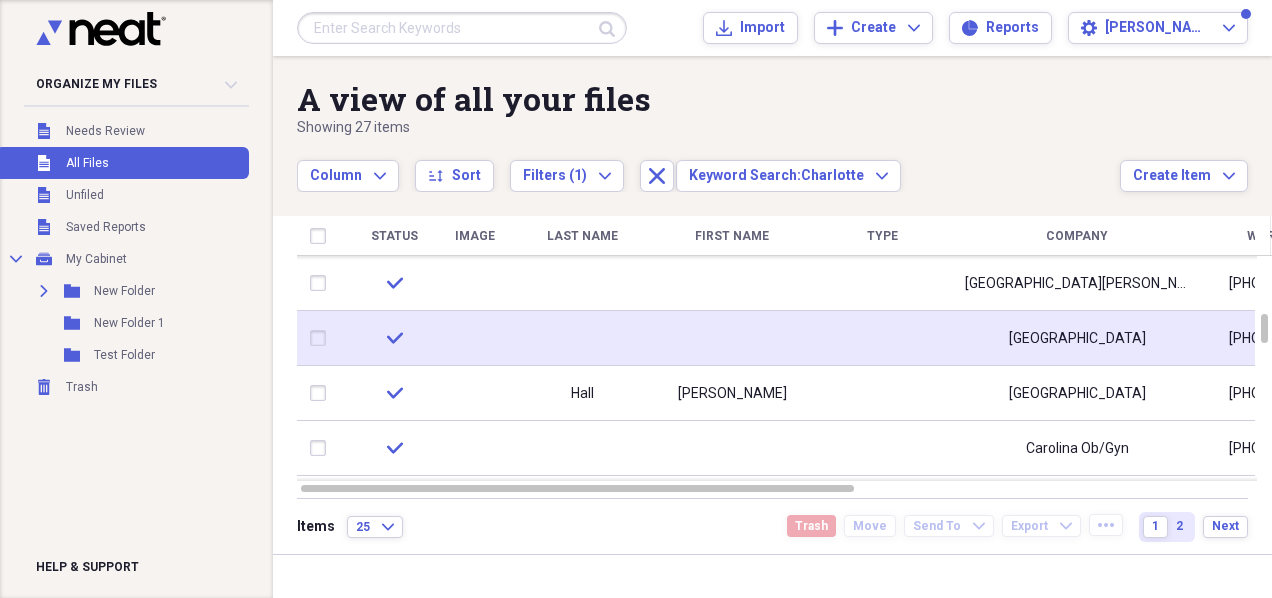 click on "[GEOGRAPHIC_DATA]" at bounding box center [1077, 338] 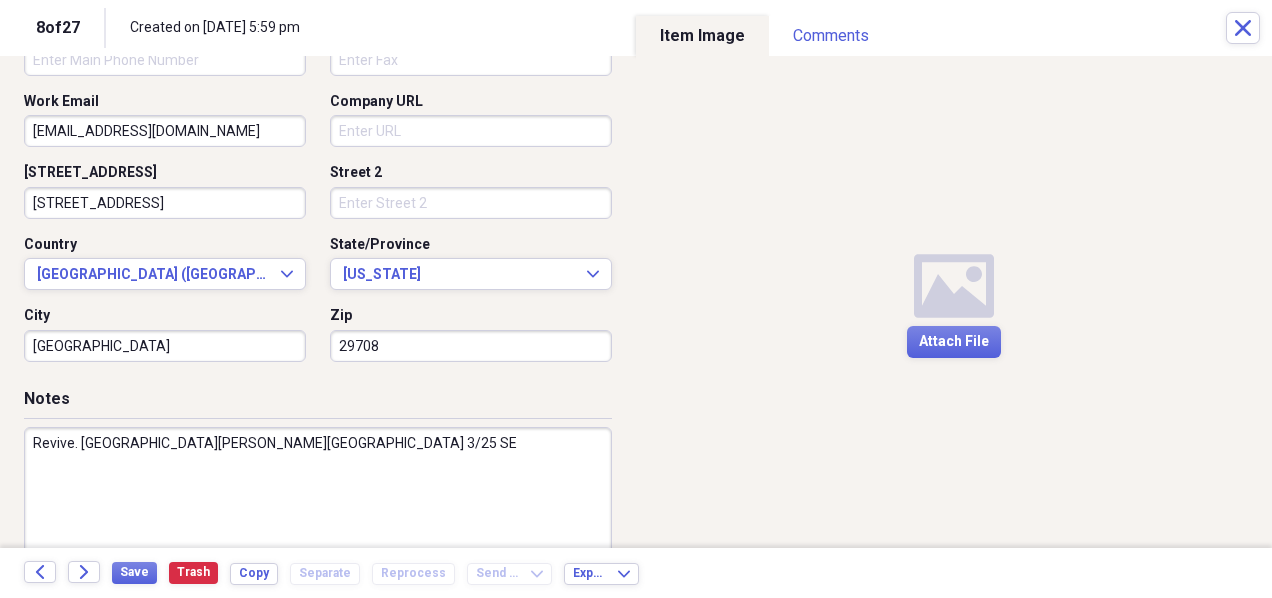 scroll, scrollTop: 125, scrollLeft: 0, axis: vertical 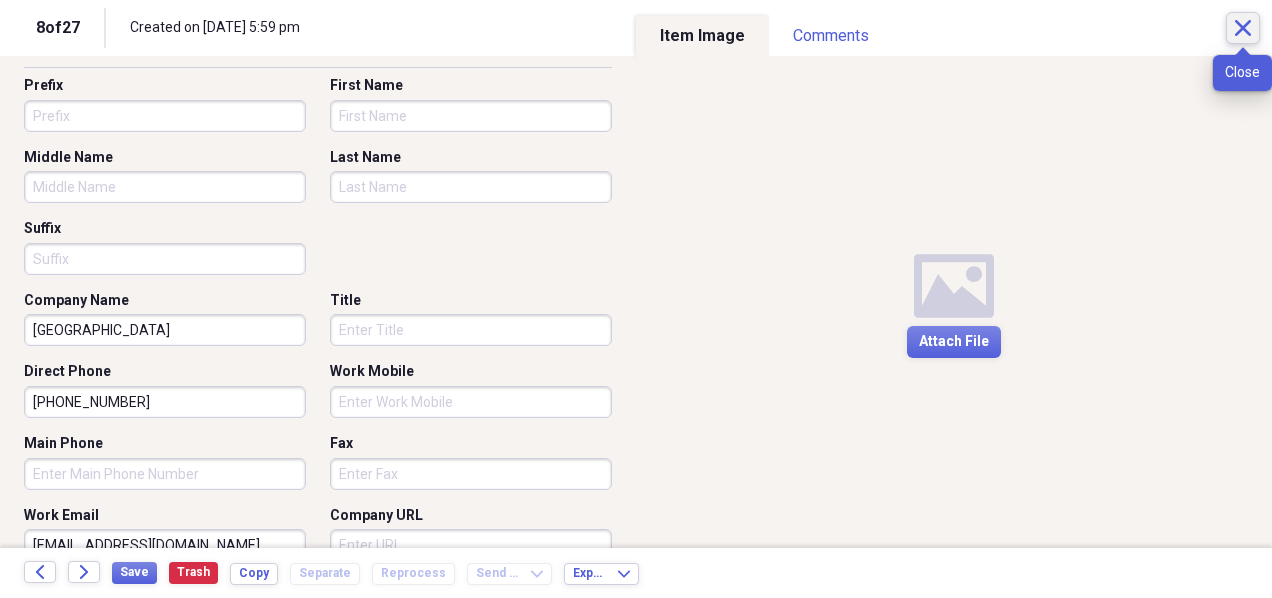click on "Close" 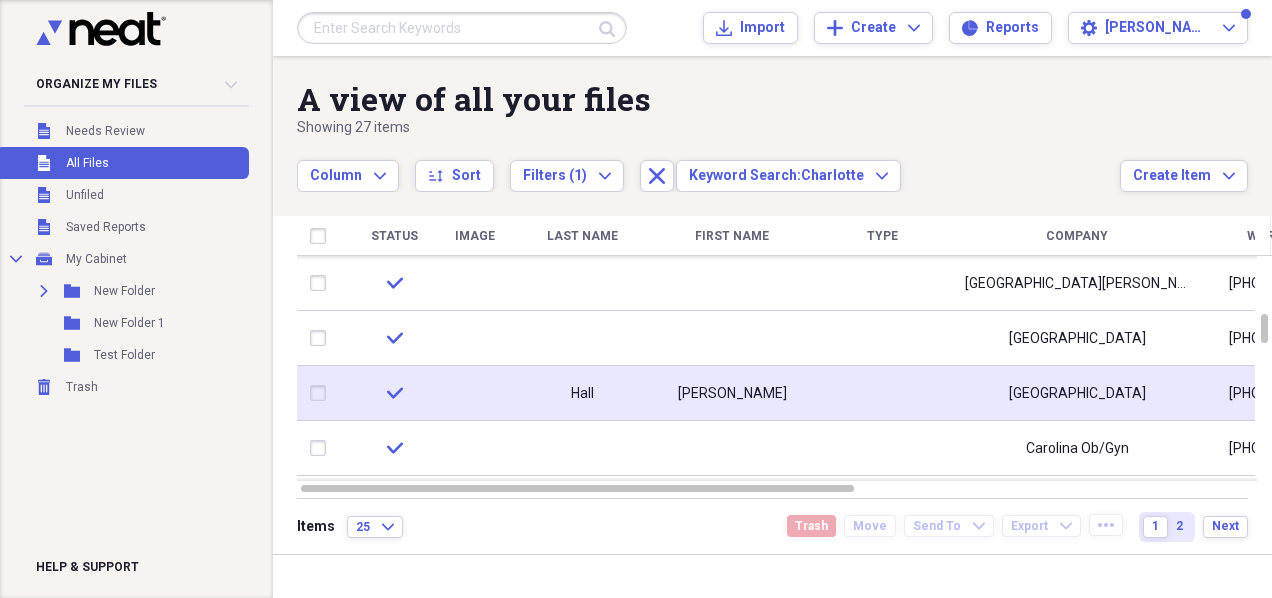 click on "[GEOGRAPHIC_DATA]" at bounding box center (1077, 394) 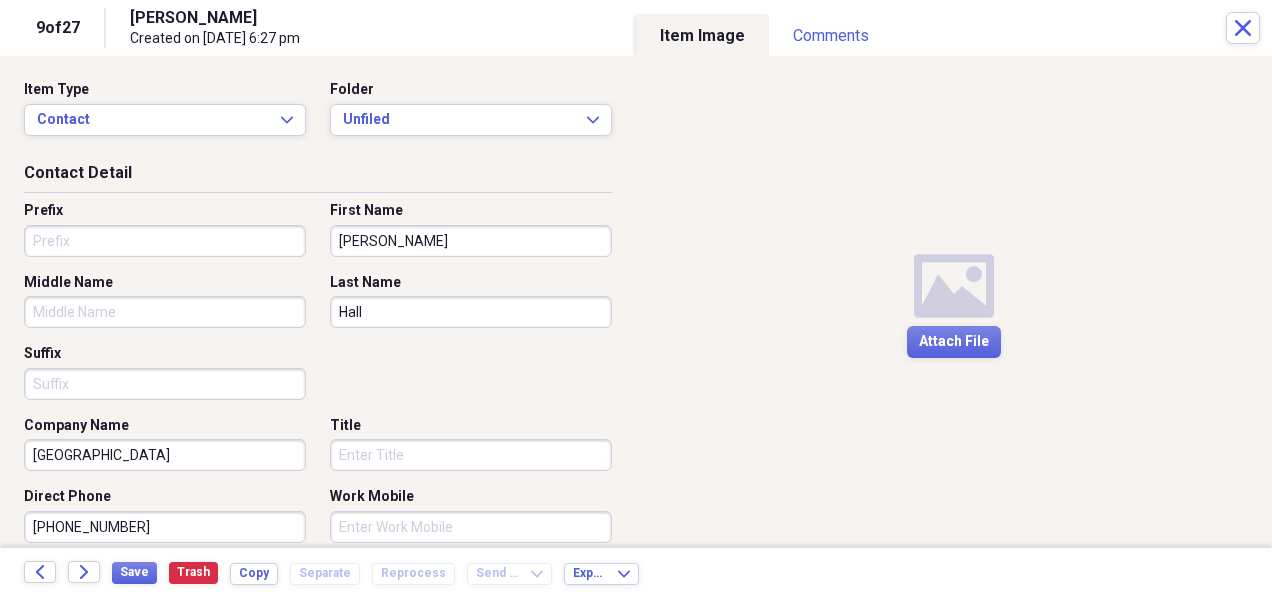 scroll, scrollTop: 474, scrollLeft: 0, axis: vertical 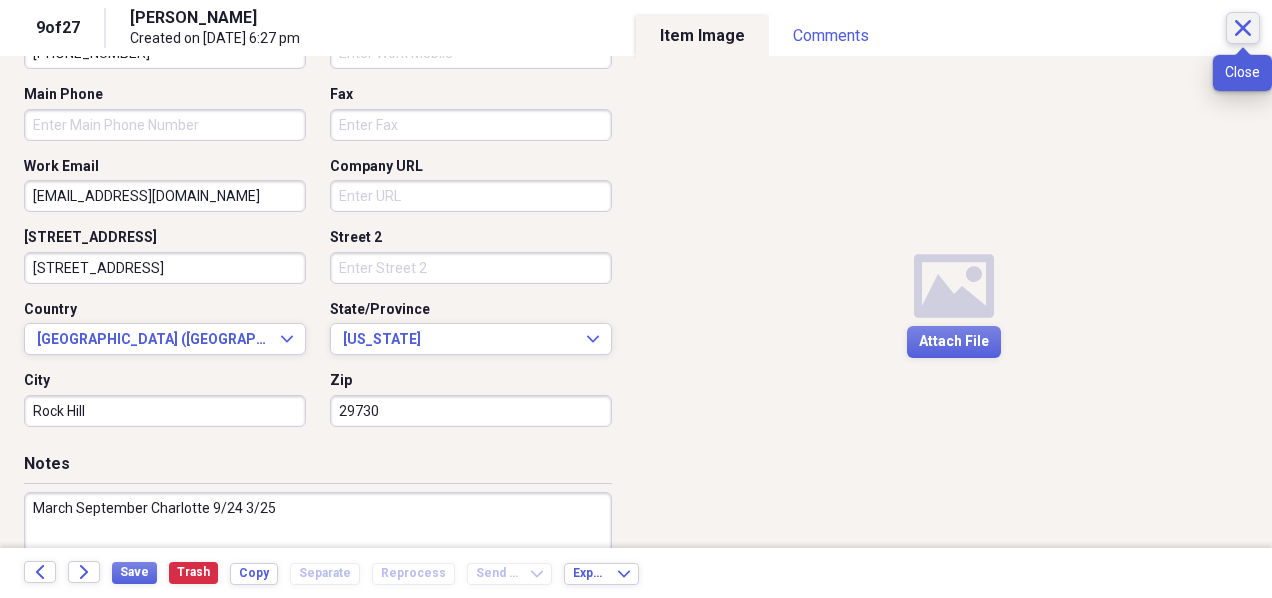 click on "Close" 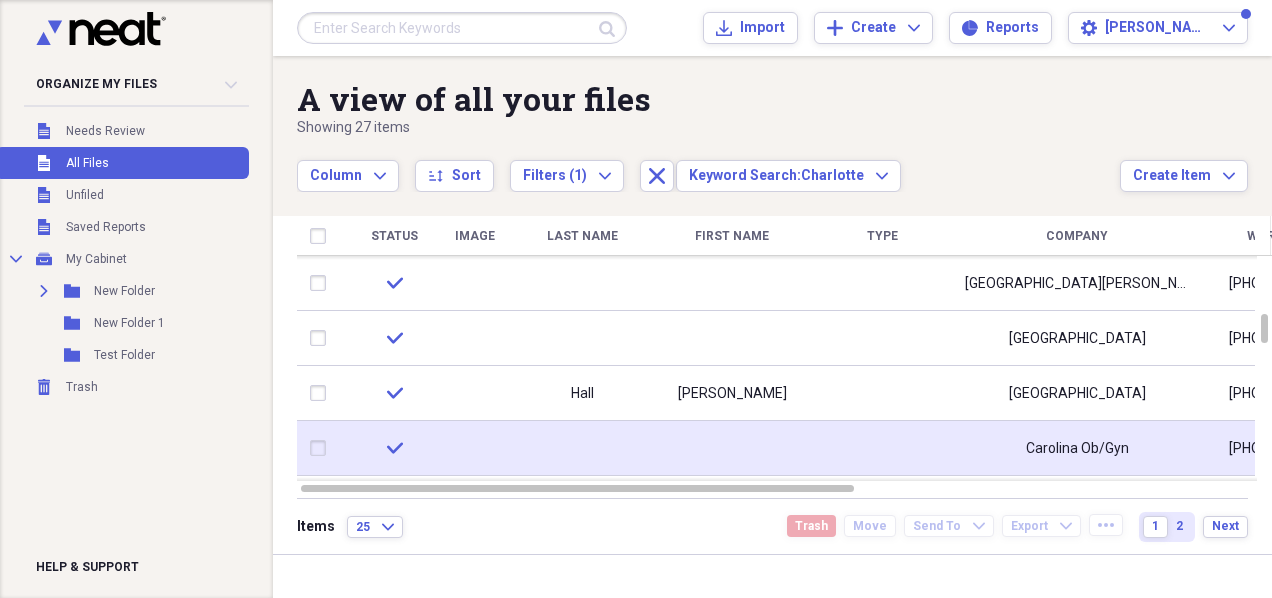 click on "Carolina Ob/Gyn" at bounding box center [1077, 449] 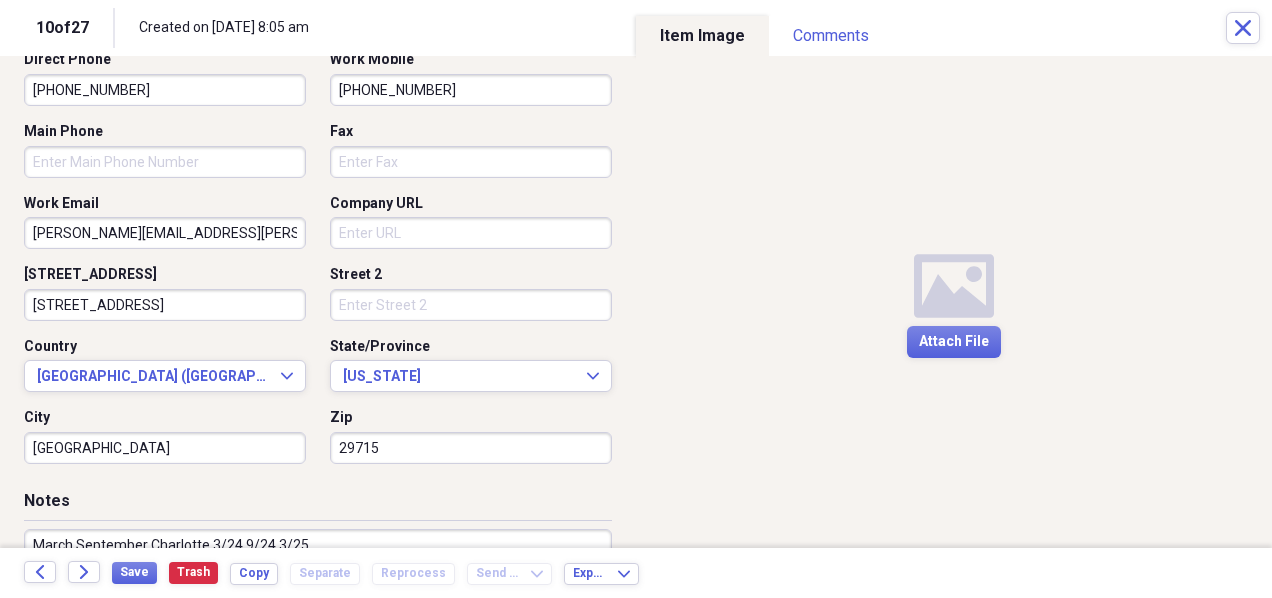 scroll, scrollTop: 624, scrollLeft: 0, axis: vertical 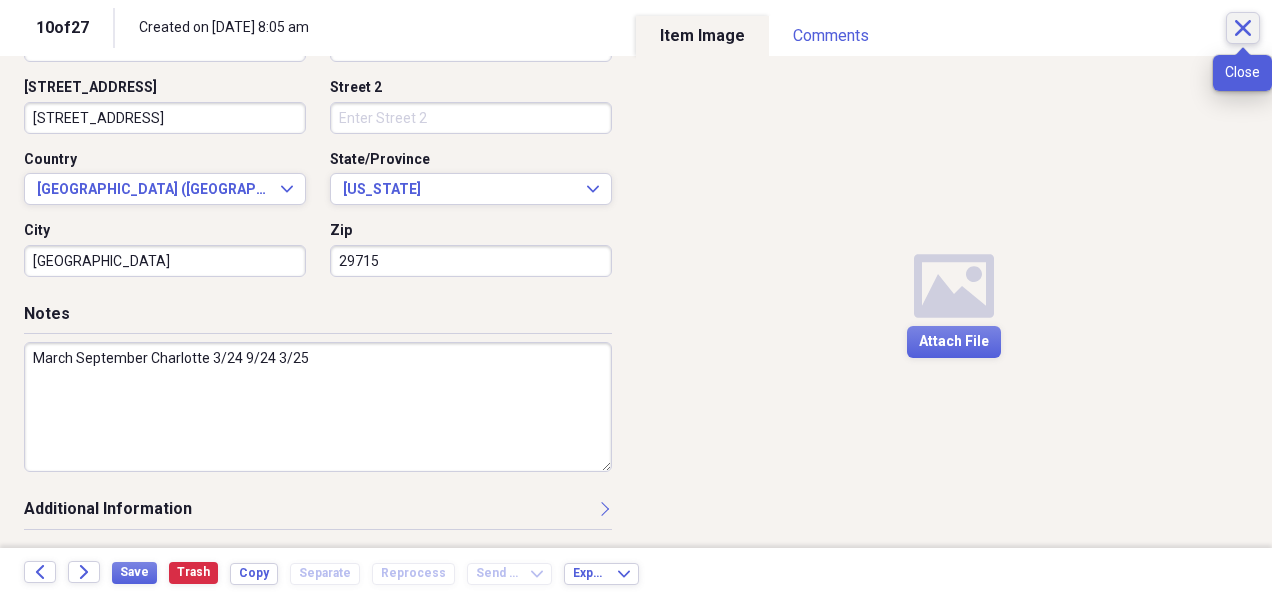 click on "Close" 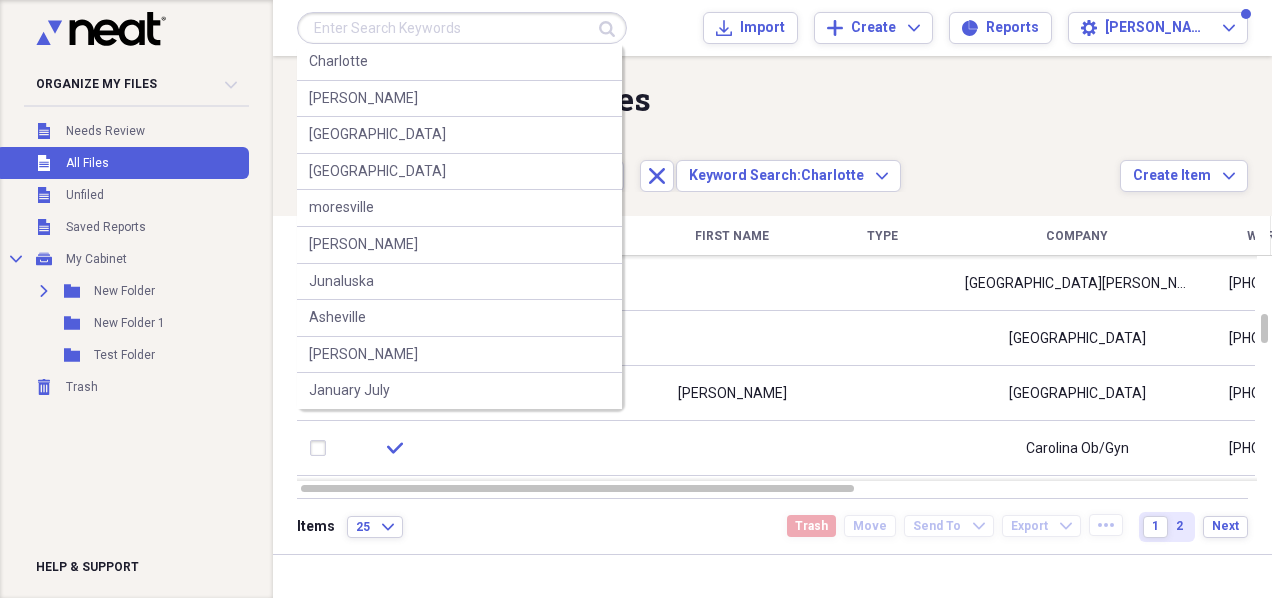 click at bounding box center (462, 28) 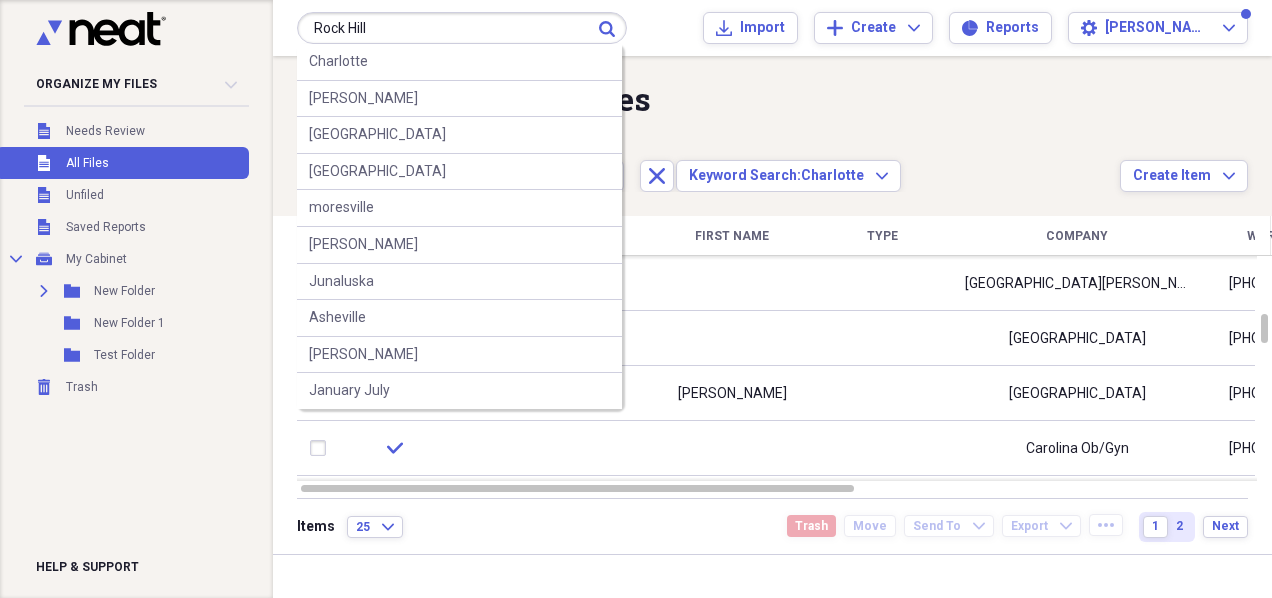 type on "Rock Hill" 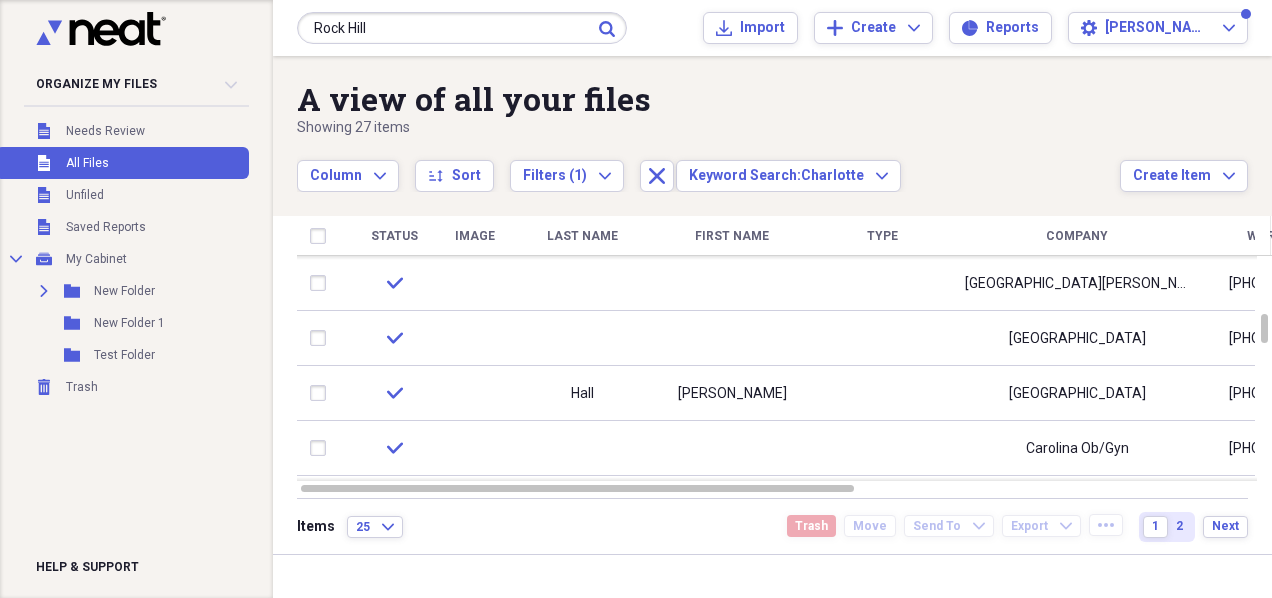 click on "Submit" 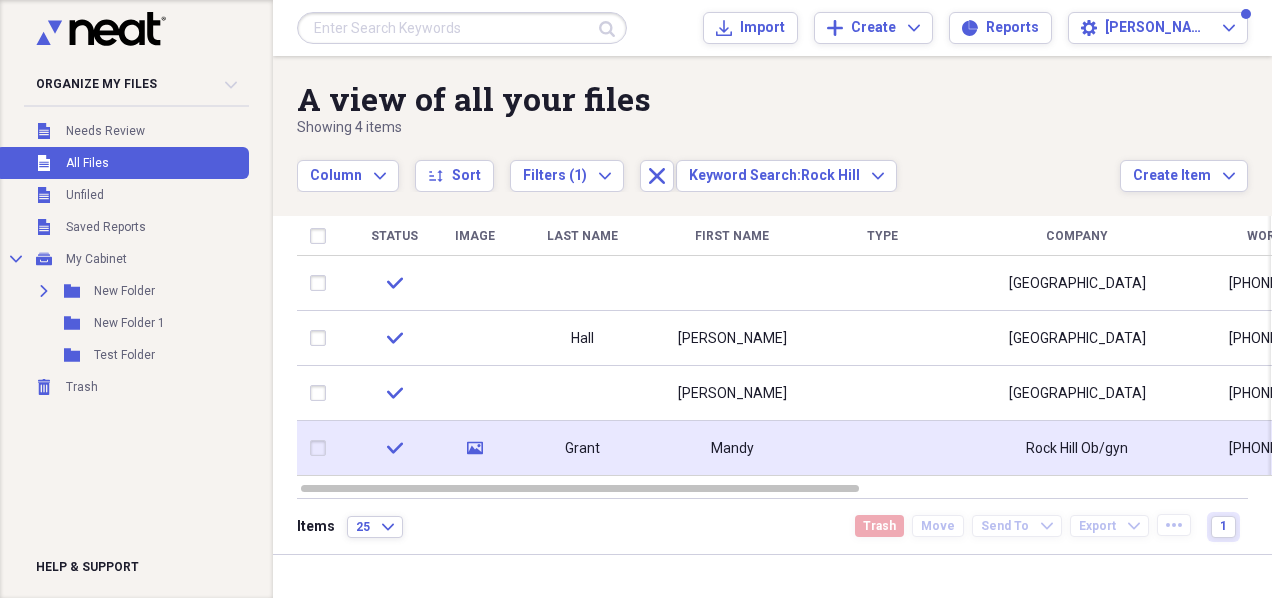 click at bounding box center [882, 448] 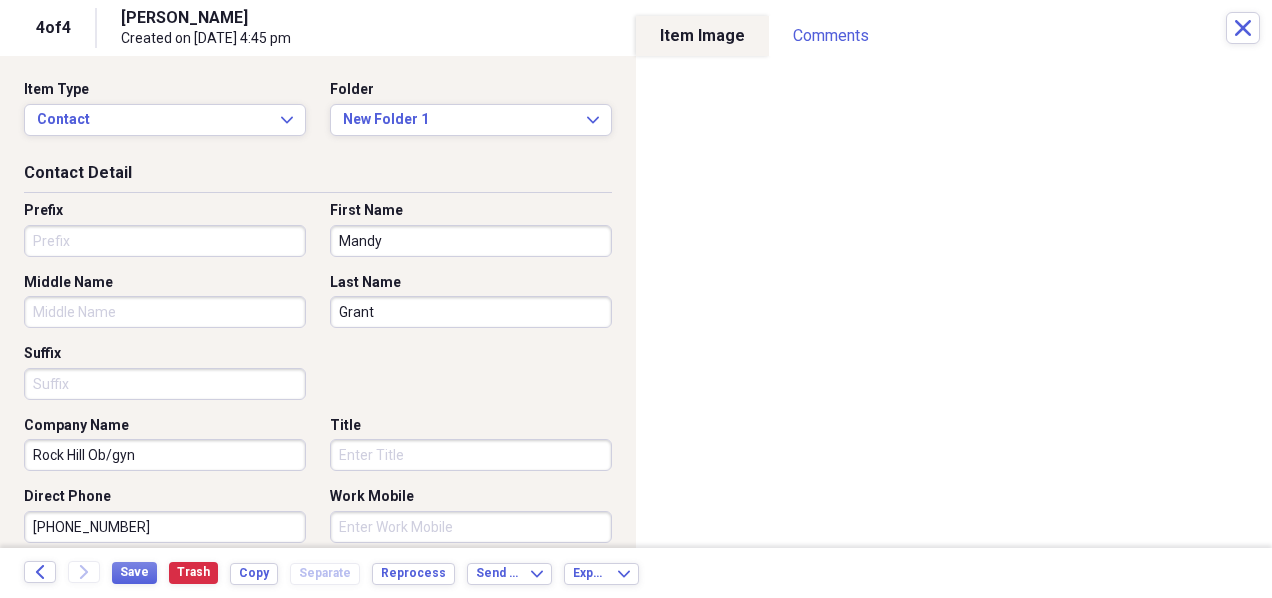 scroll, scrollTop: 624, scrollLeft: 0, axis: vertical 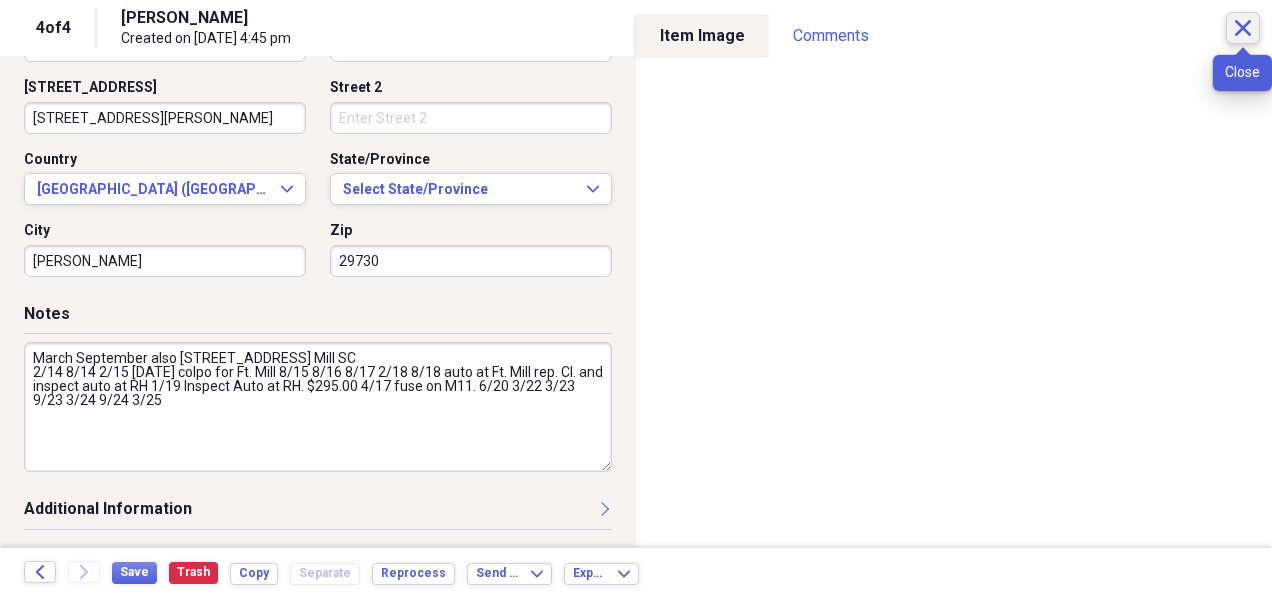 click on "Close" 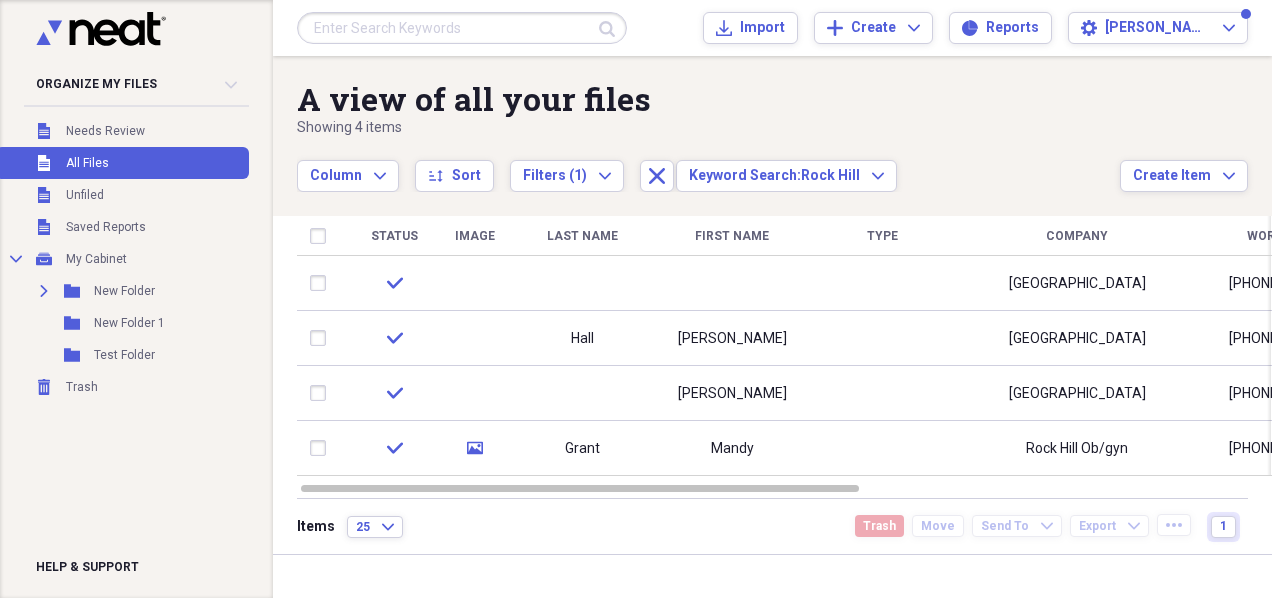 click at bounding box center (462, 28) 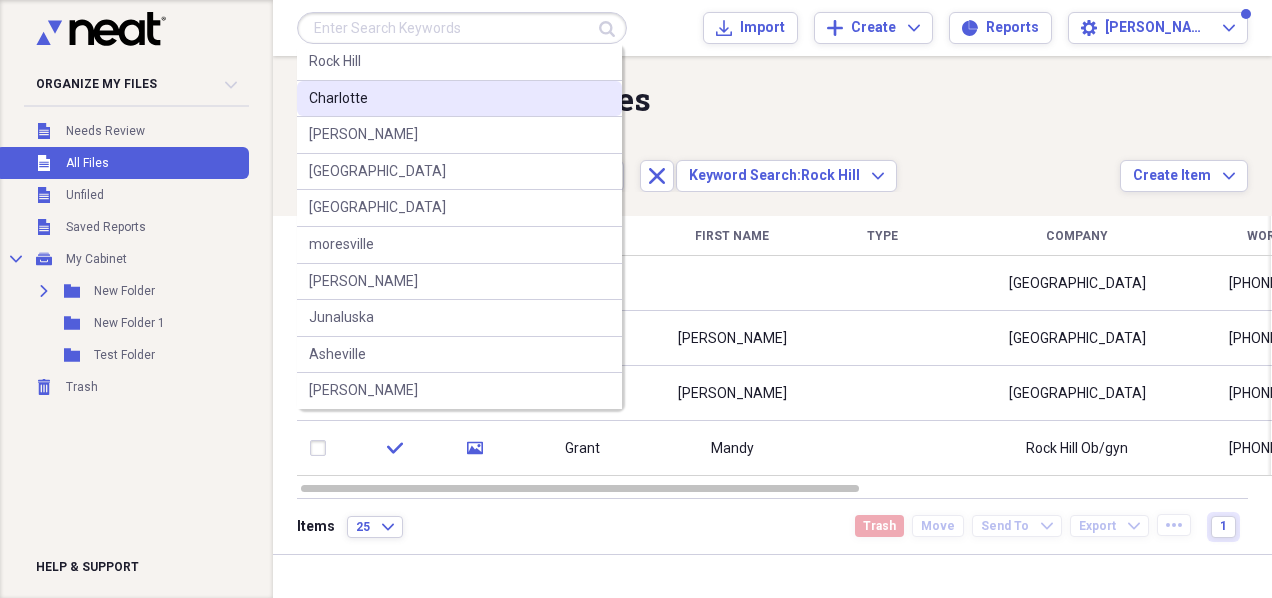 click on "Charlotte" at bounding box center (459, 99) 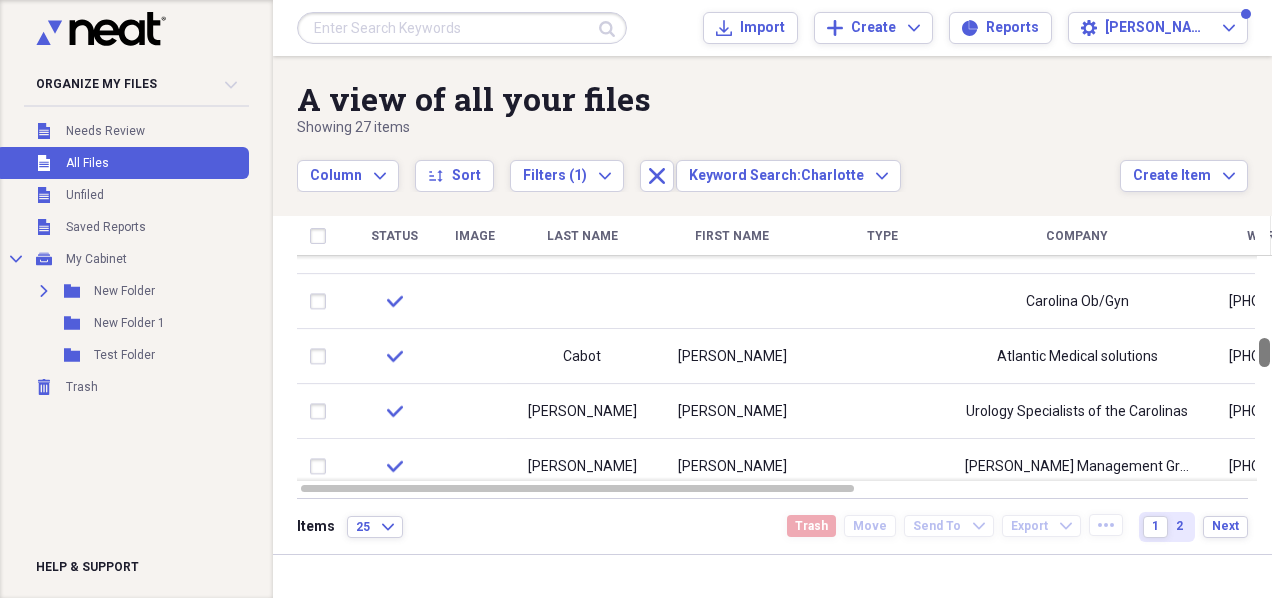 drag, startPoint x: 1265, startPoint y: 270, endPoint x: 1270, endPoint y: 348, distance: 78.160095 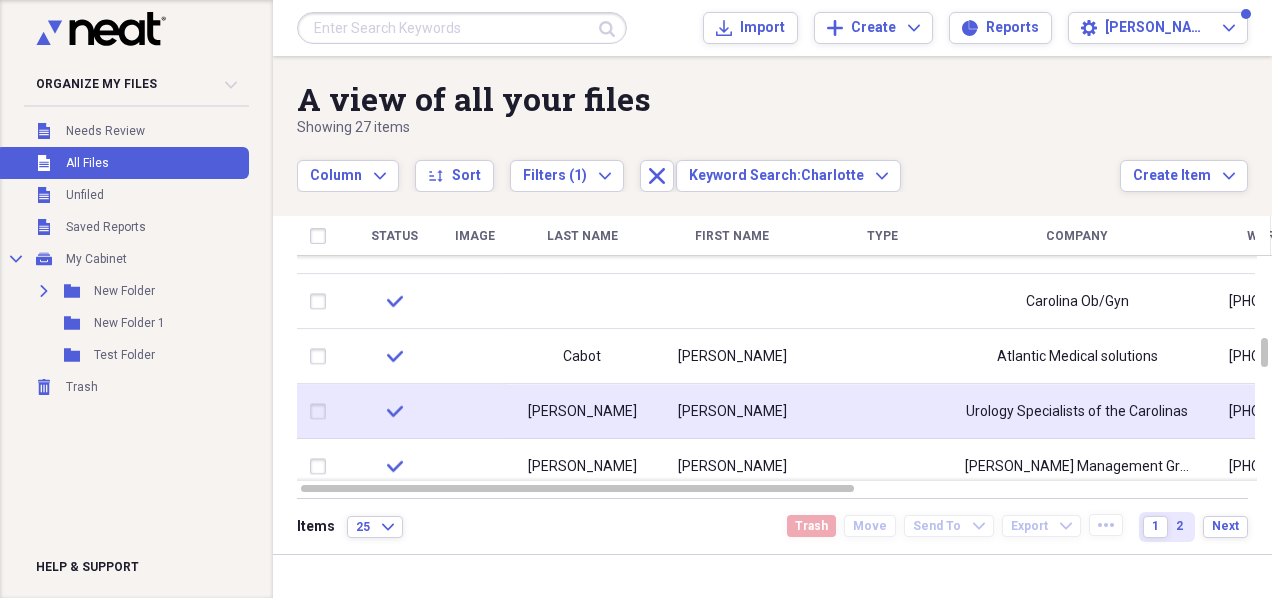 click on "Urology Specialists of the Carolinas" at bounding box center [1077, 412] 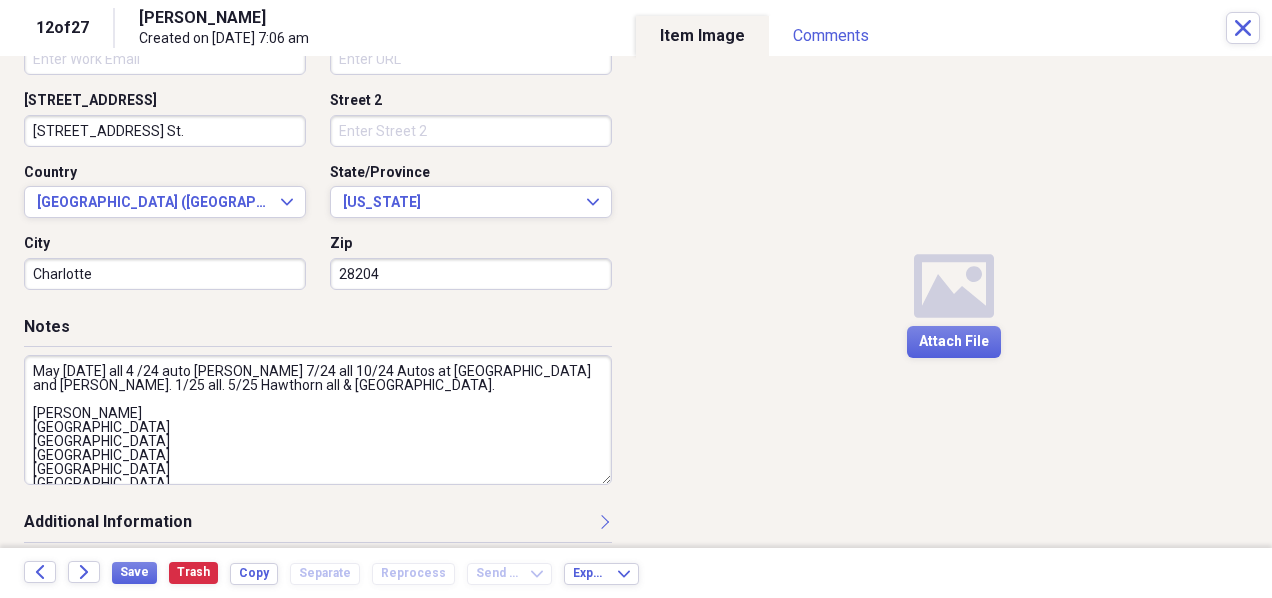 scroll, scrollTop: 616, scrollLeft: 0, axis: vertical 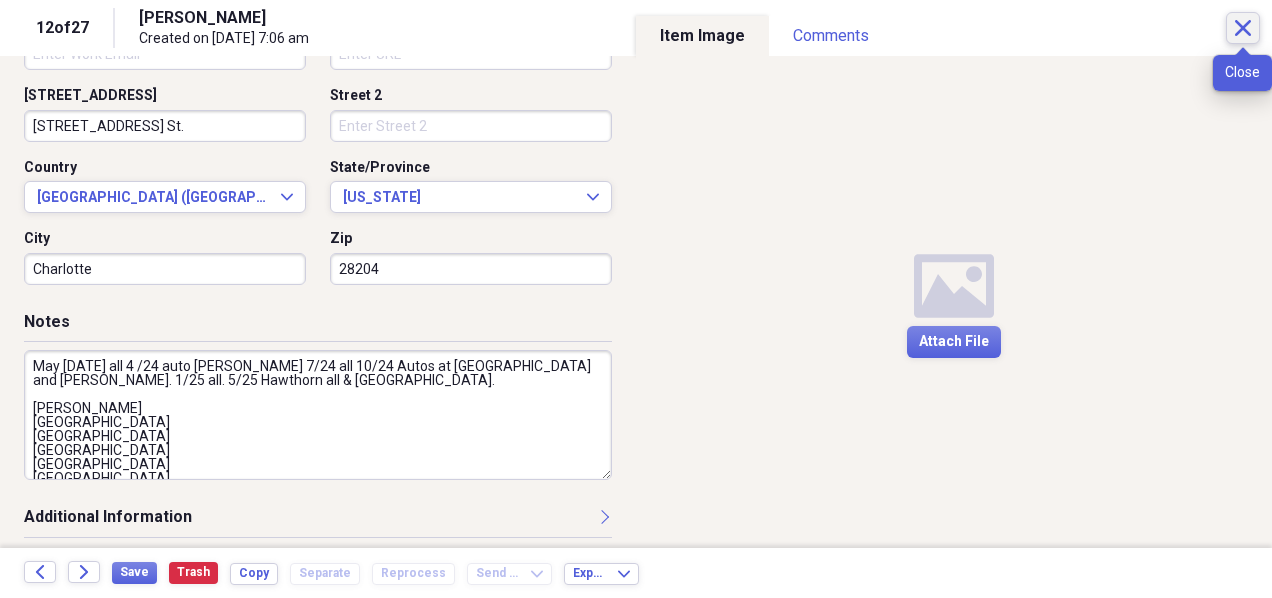 click on "Close" 